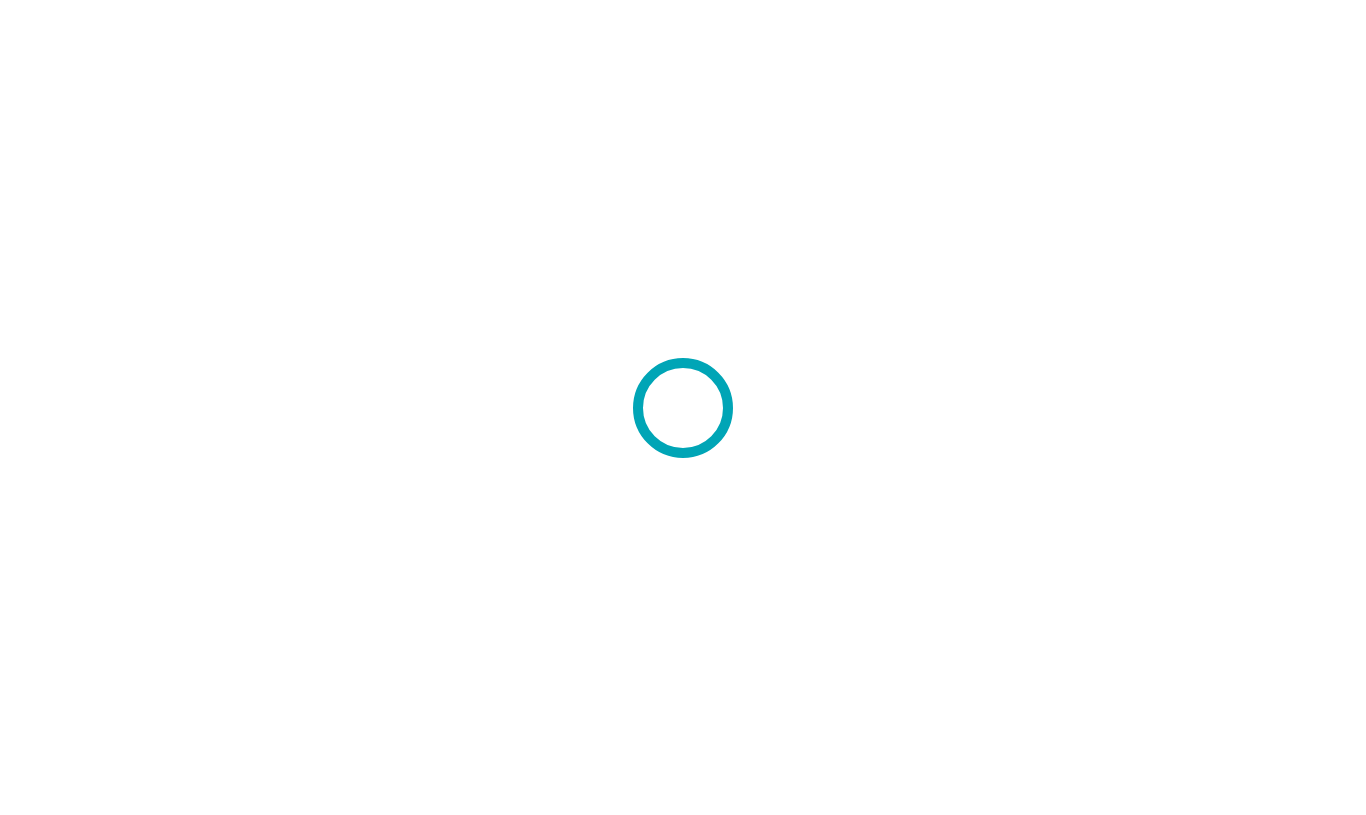 scroll, scrollTop: 0, scrollLeft: 0, axis: both 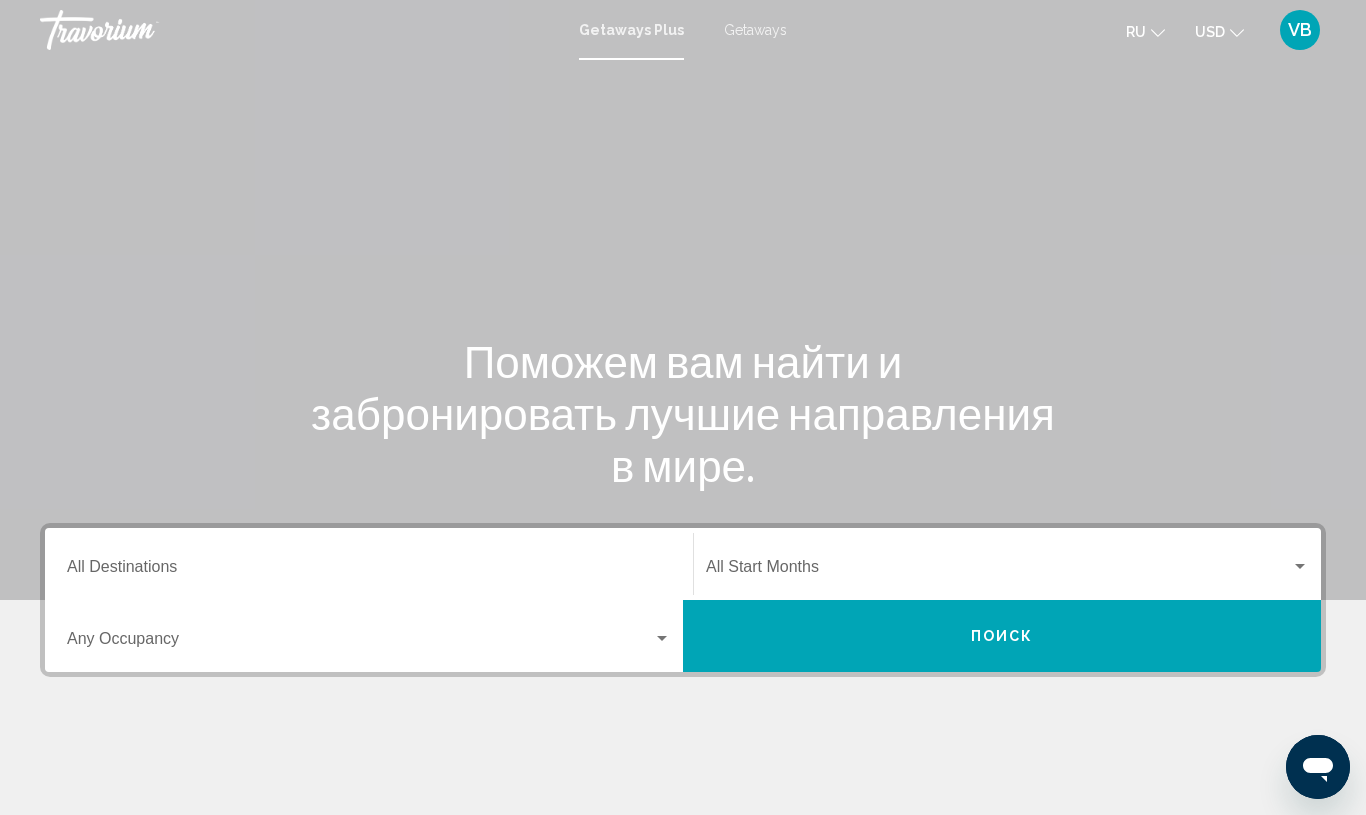 click on "Destination All Destinations" at bounding box center [369, 571] 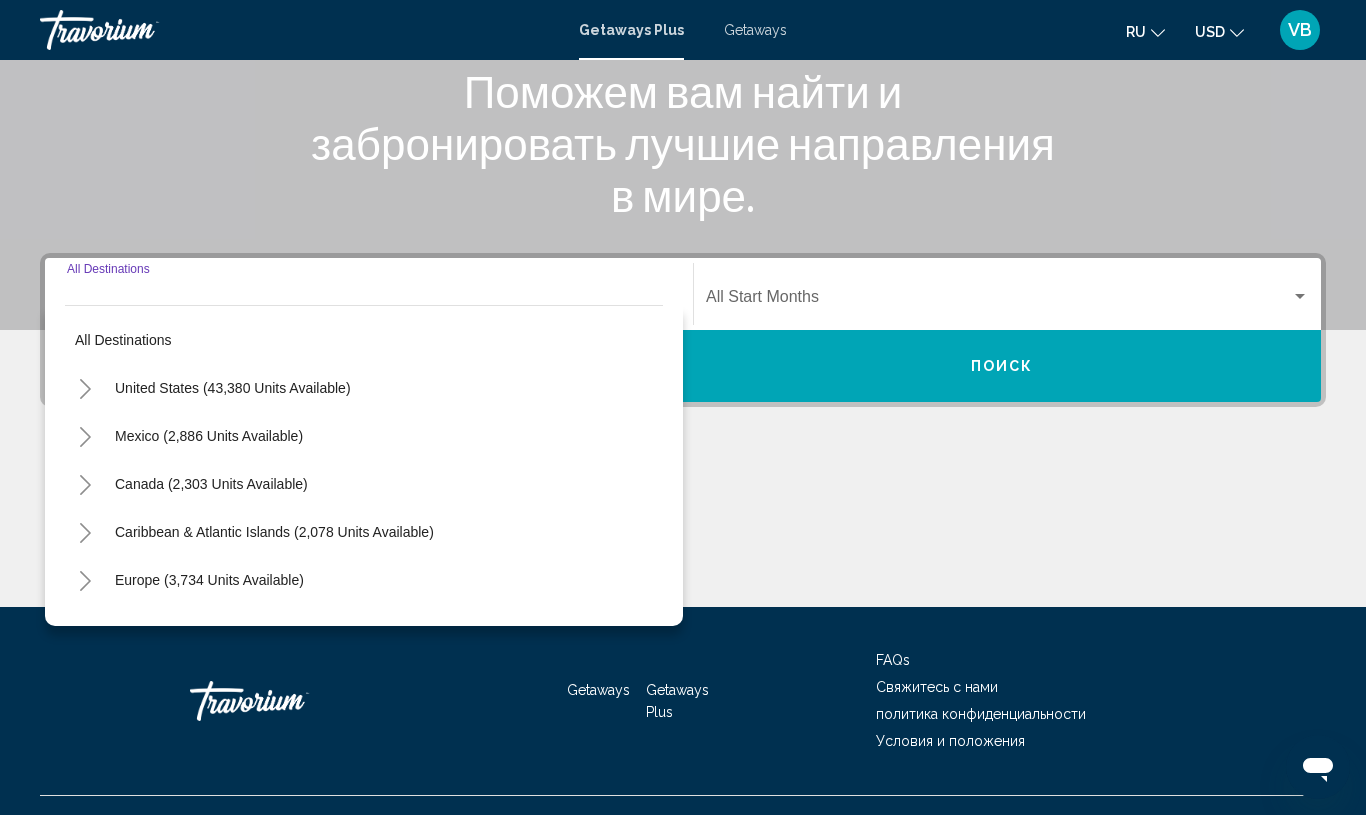 scroll, scrollTop: 307, scrollLeft: 0, axis: vertical 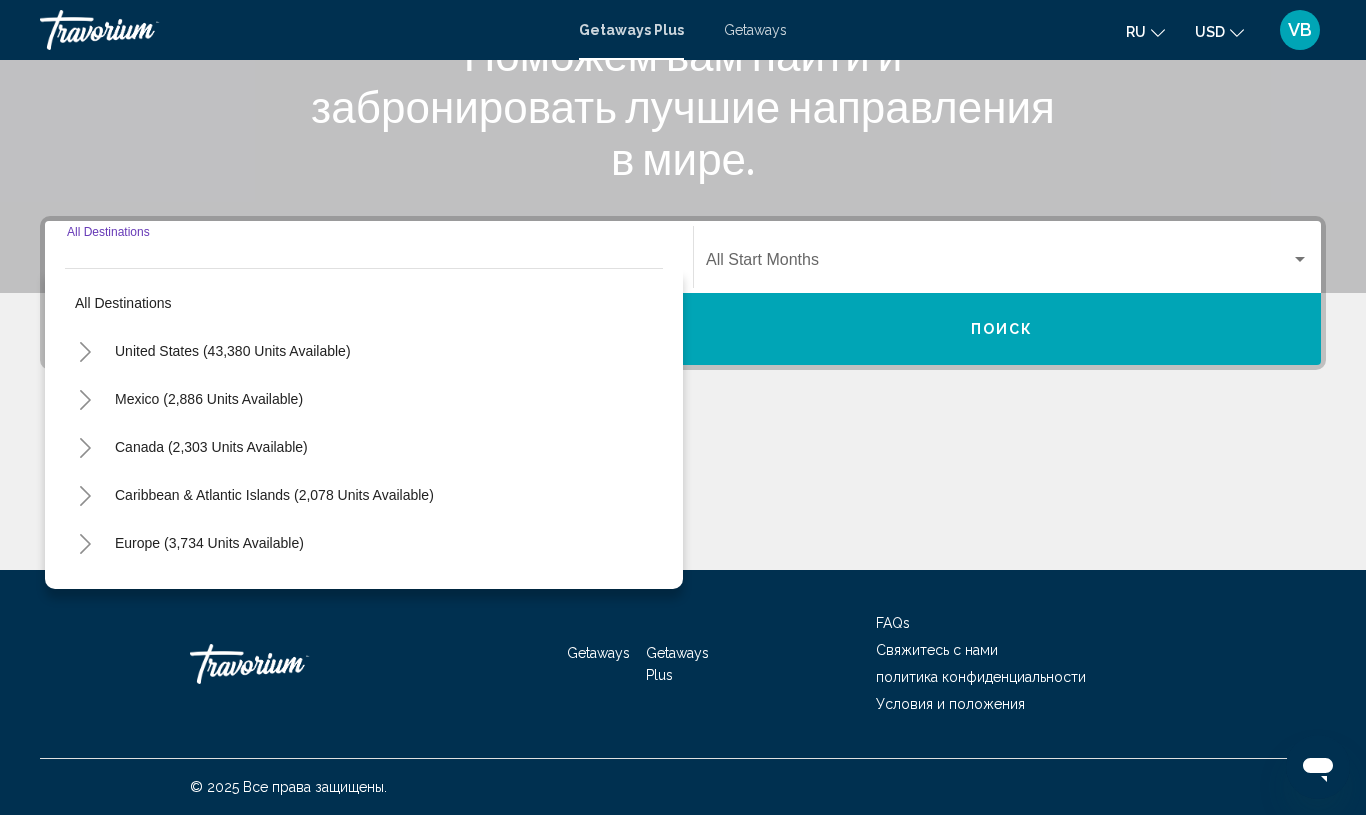 click on "Getaways" at bounding box center (755, 30) 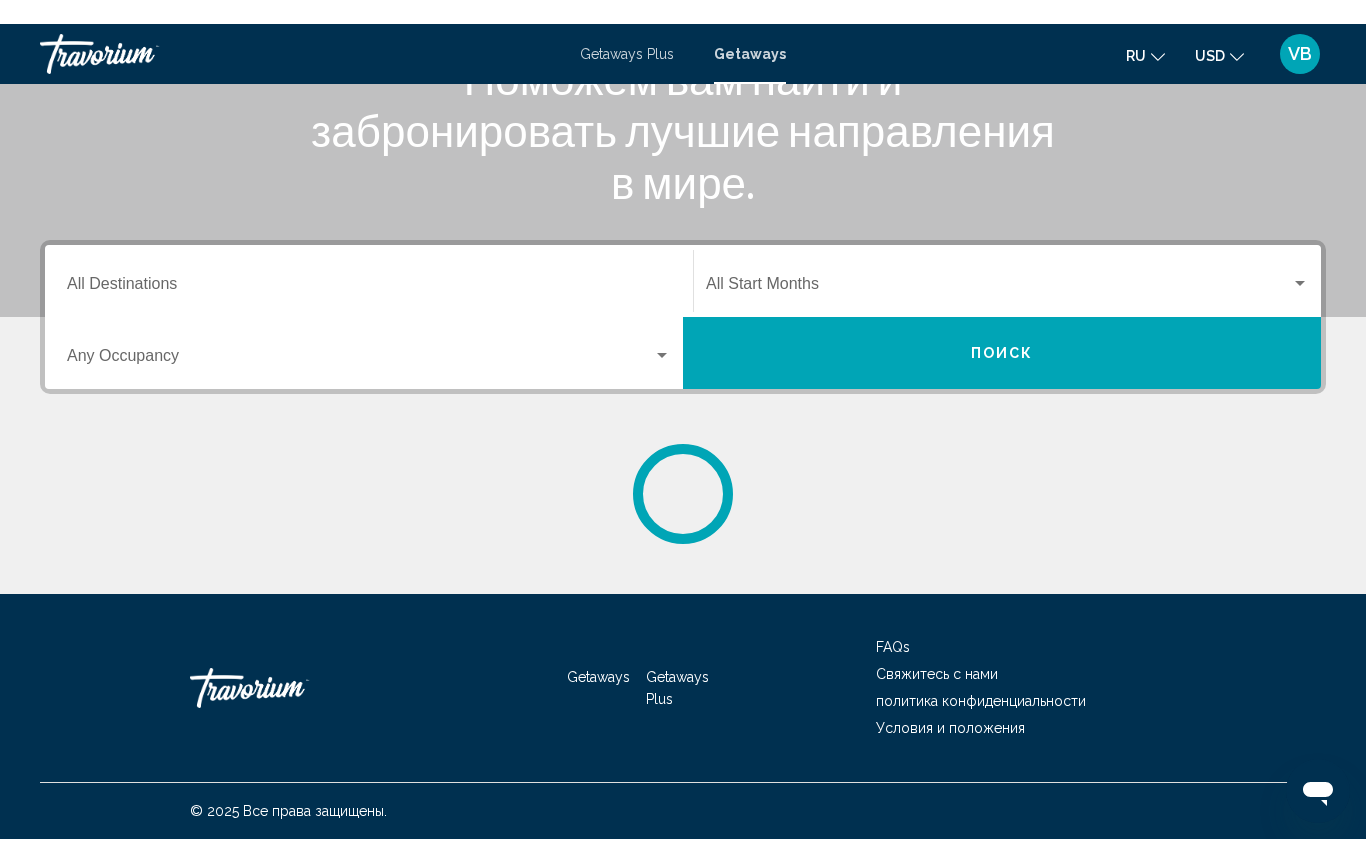 scroll, scrollTop: 0, scrollLeft: 0, axis: both 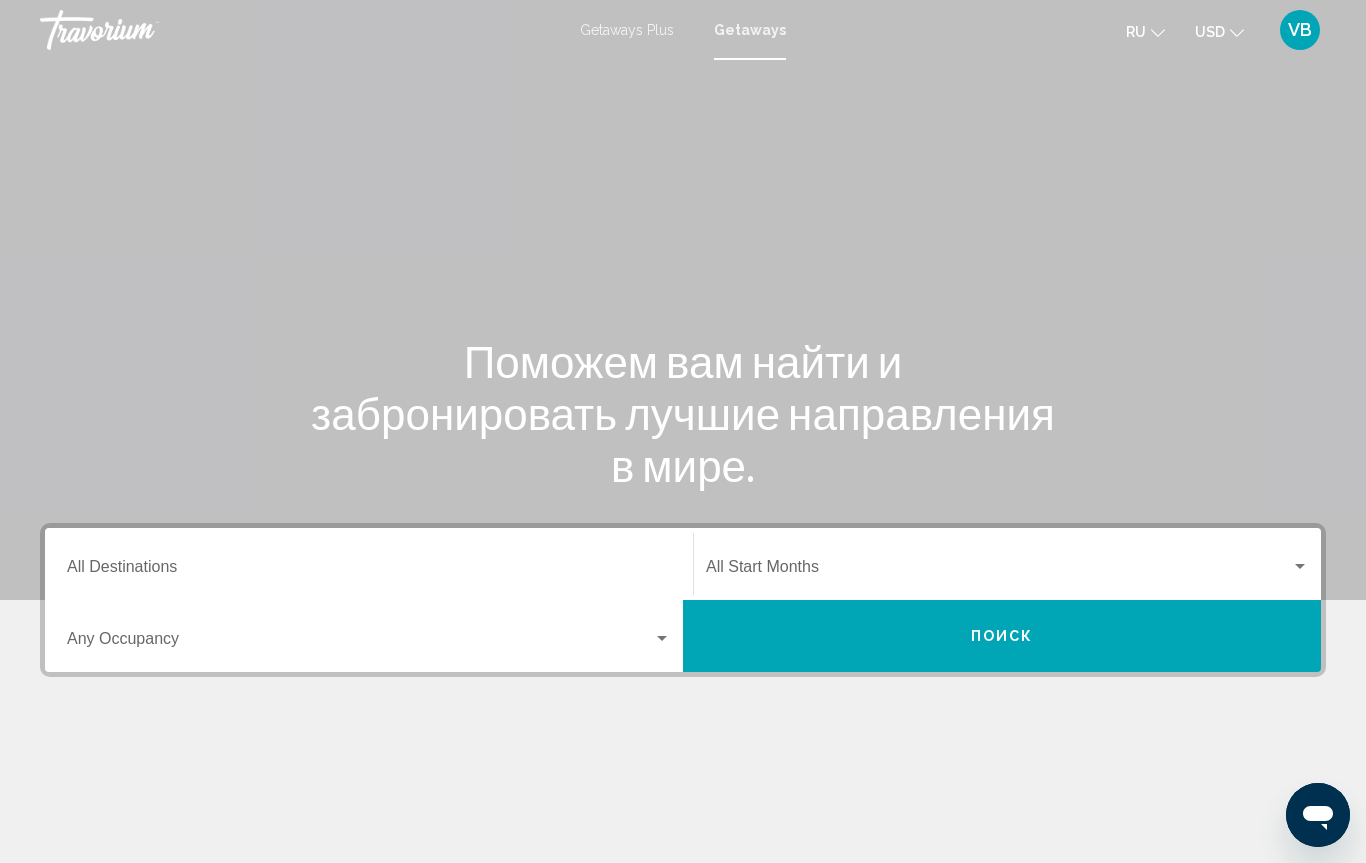 click on "Destination All Destinations" at bounding box center (369, 571) 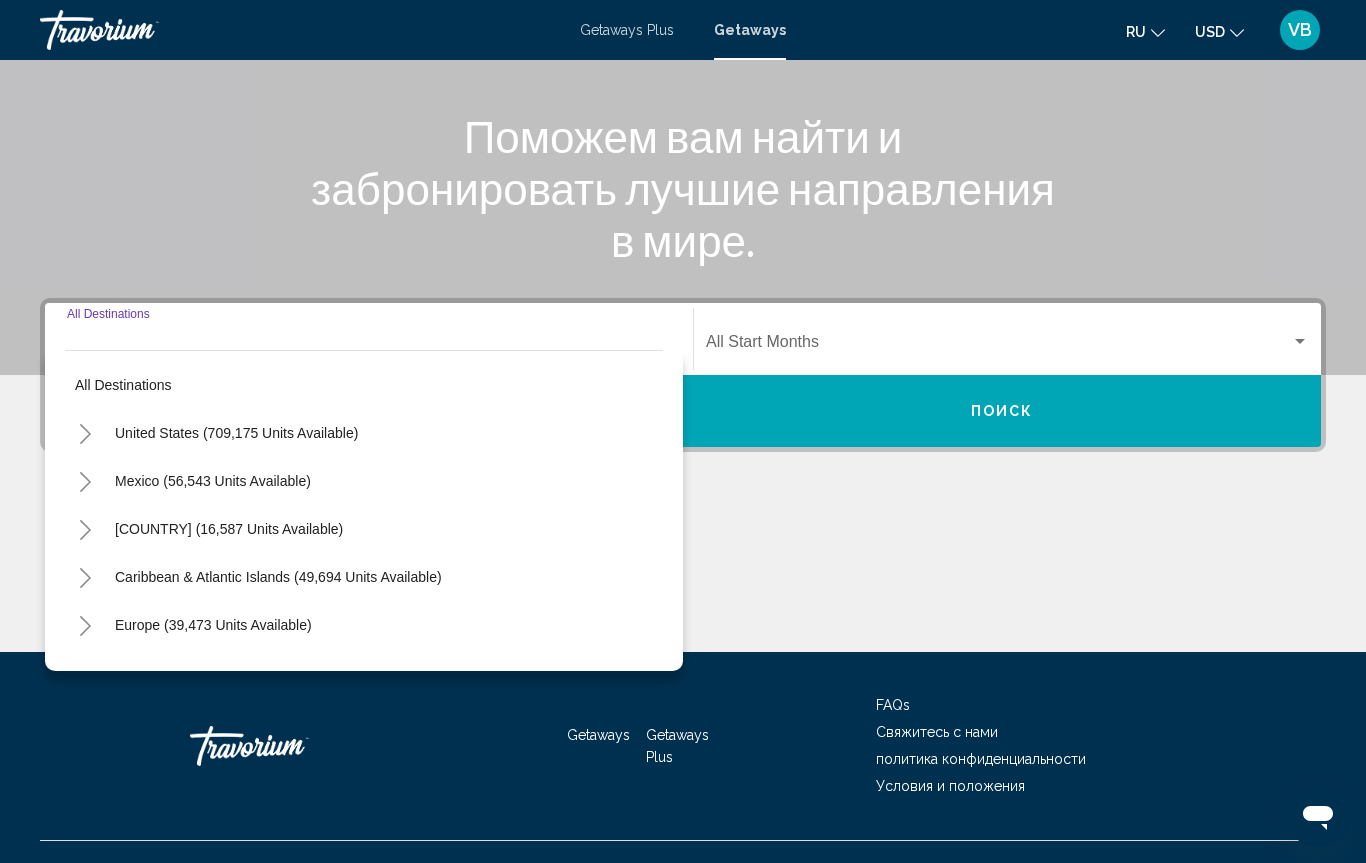 scroll, scrollTop: 259, scrollLeft: 0, axis: vertical 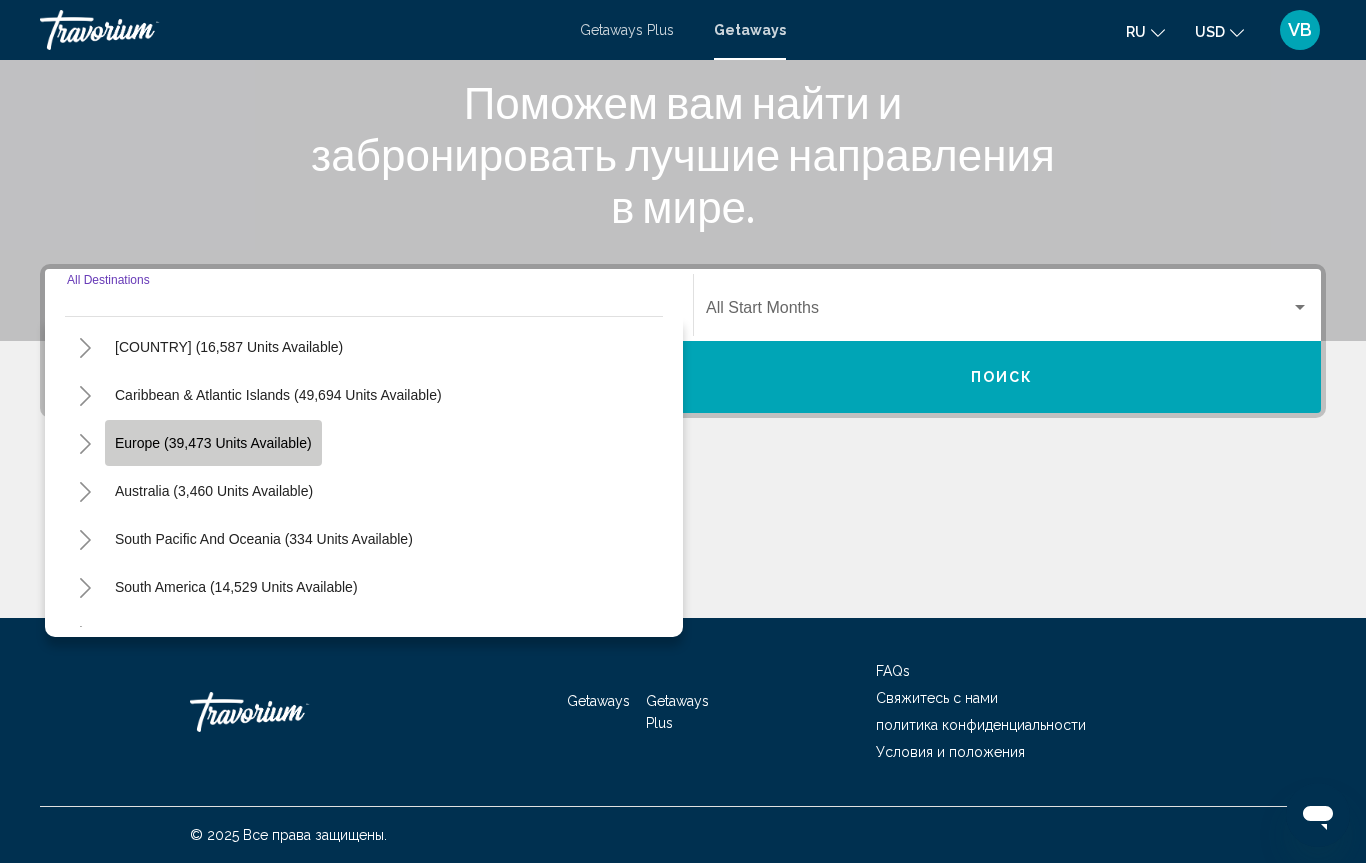 click on "Europe (39,473 units available)" at bounding box center (214, 491) 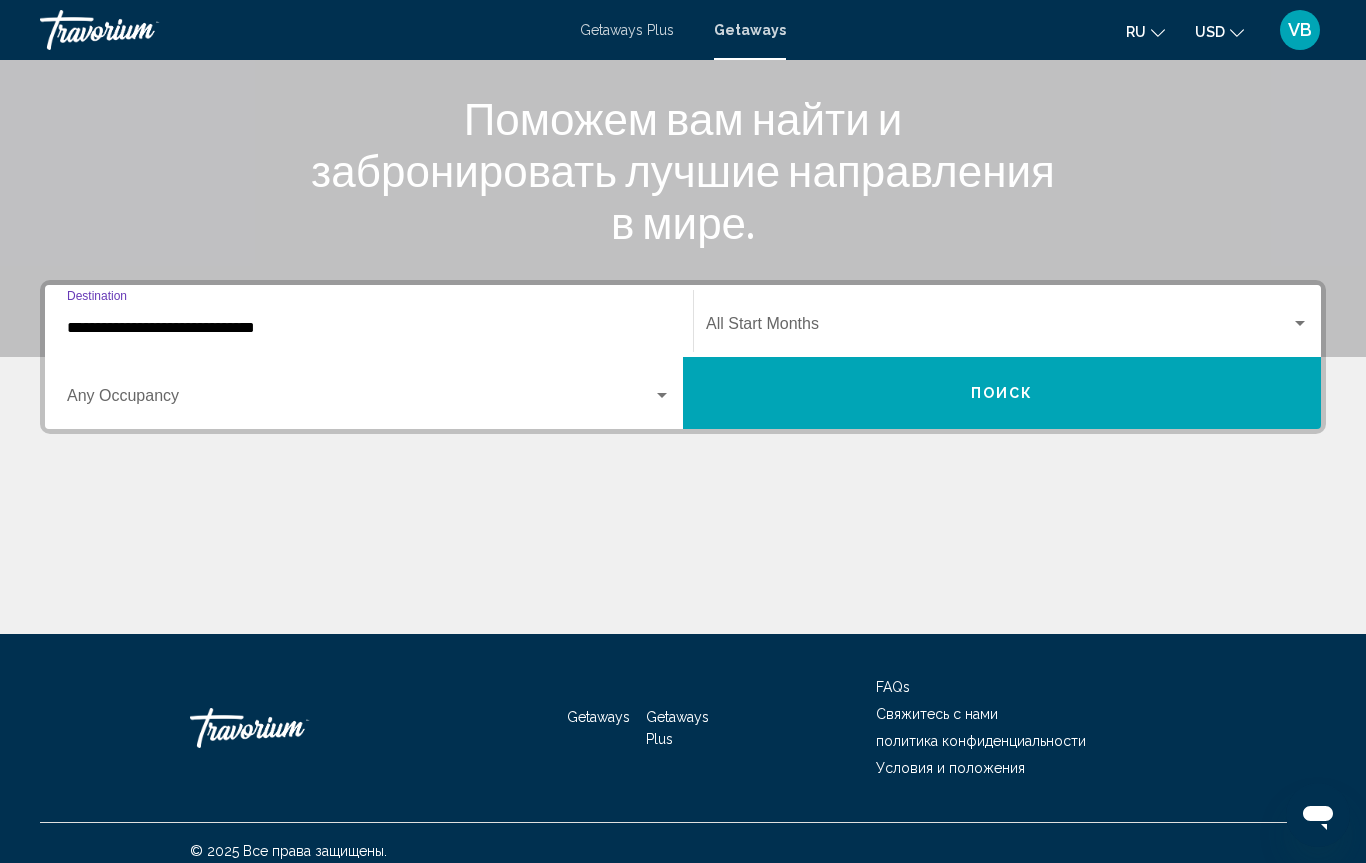 scroll, scrollTop: 241, scrollLeft: 0, axis: vertical 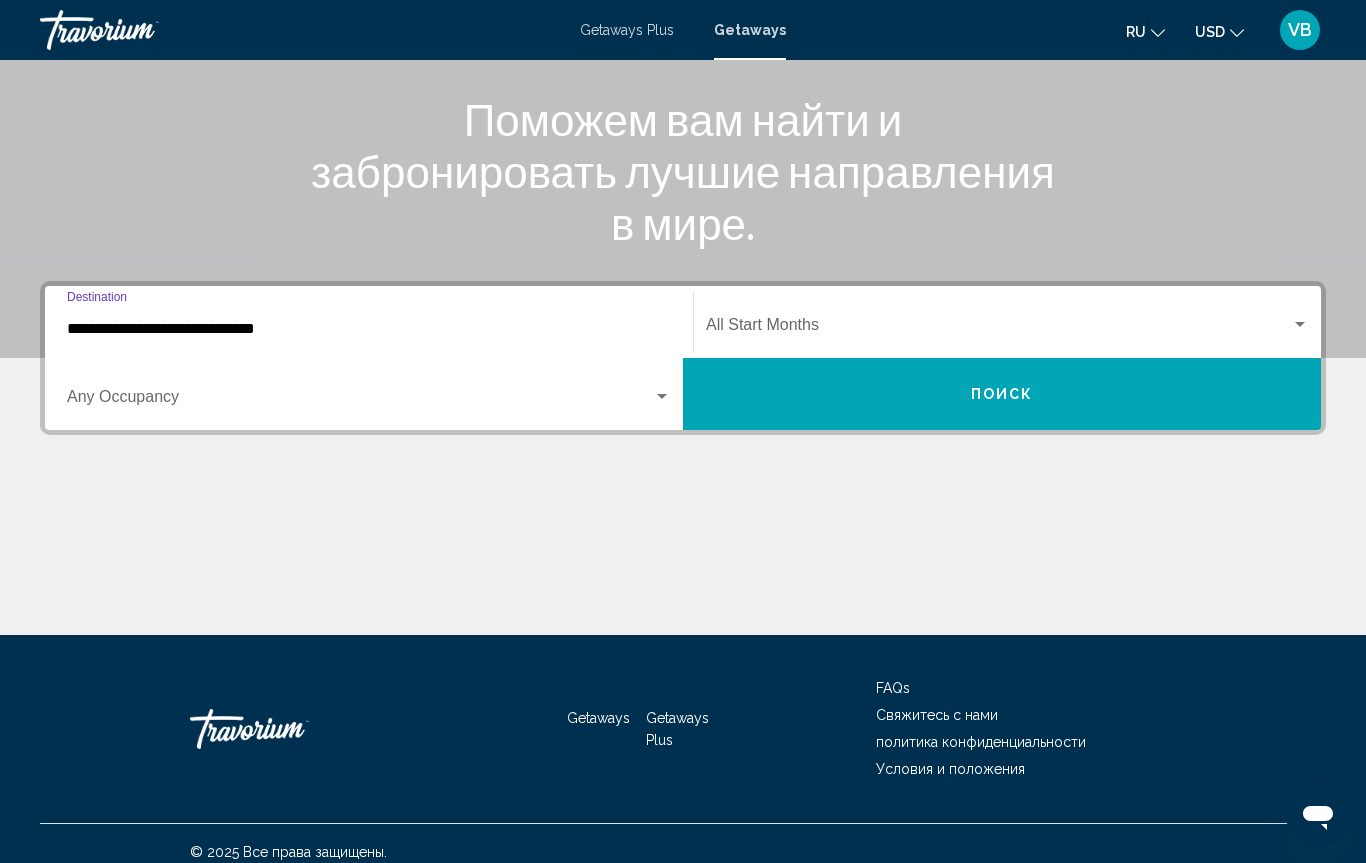 click on "Occupancy Any Occupancy" at bounding box center [369, 394] 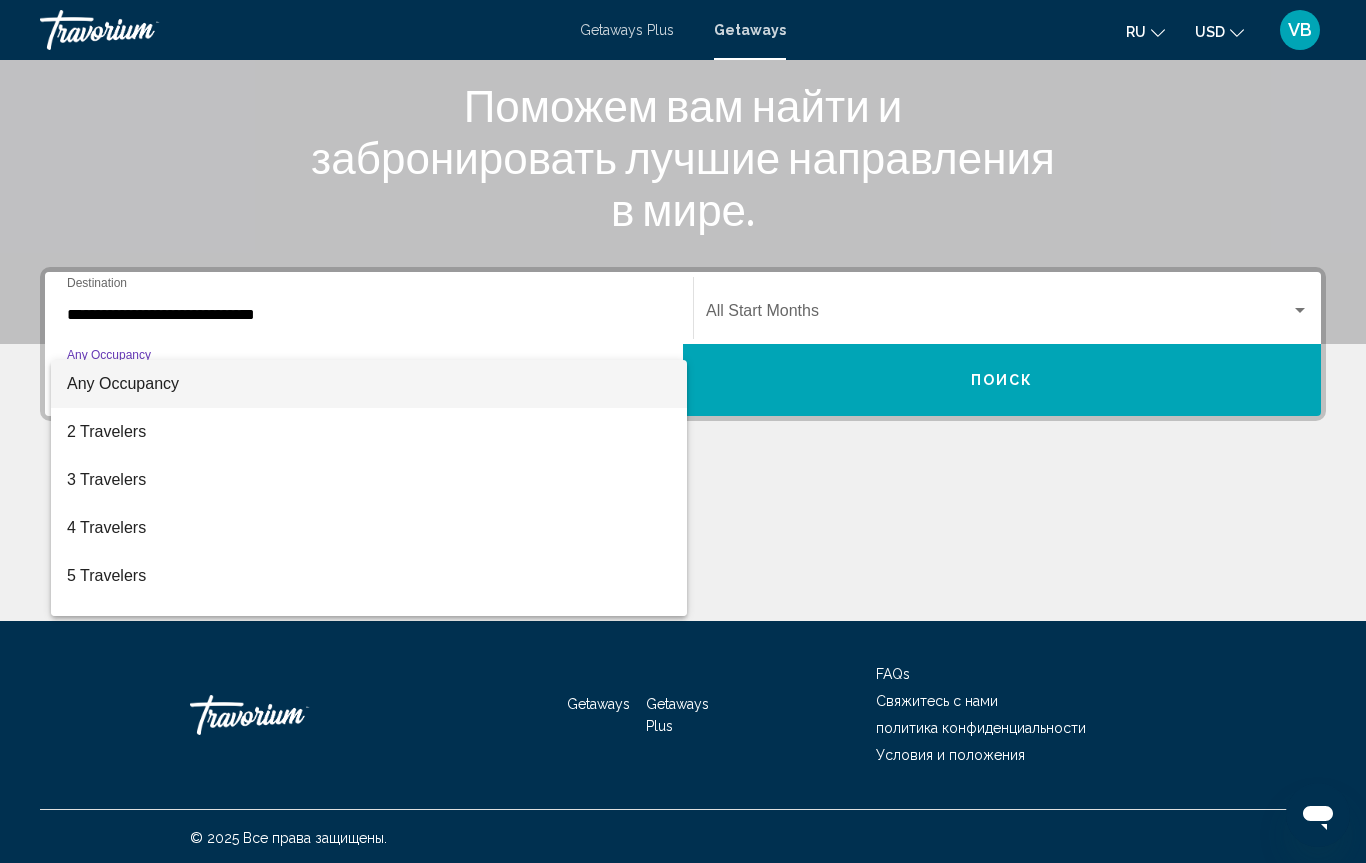 scroll, scrollTop: 259, scrollLeft: 0, axis: vertical 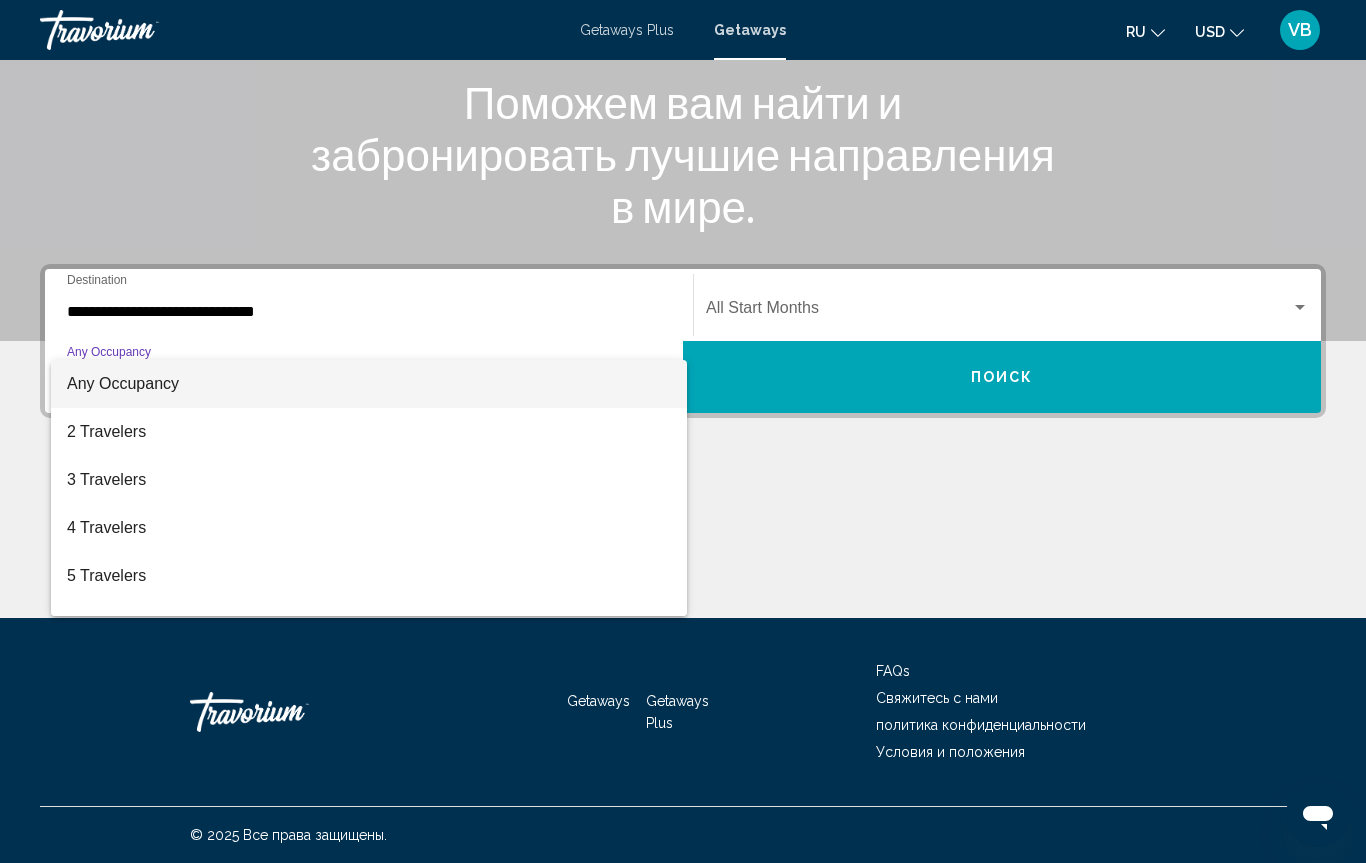 click at bounding box center [683, 431] 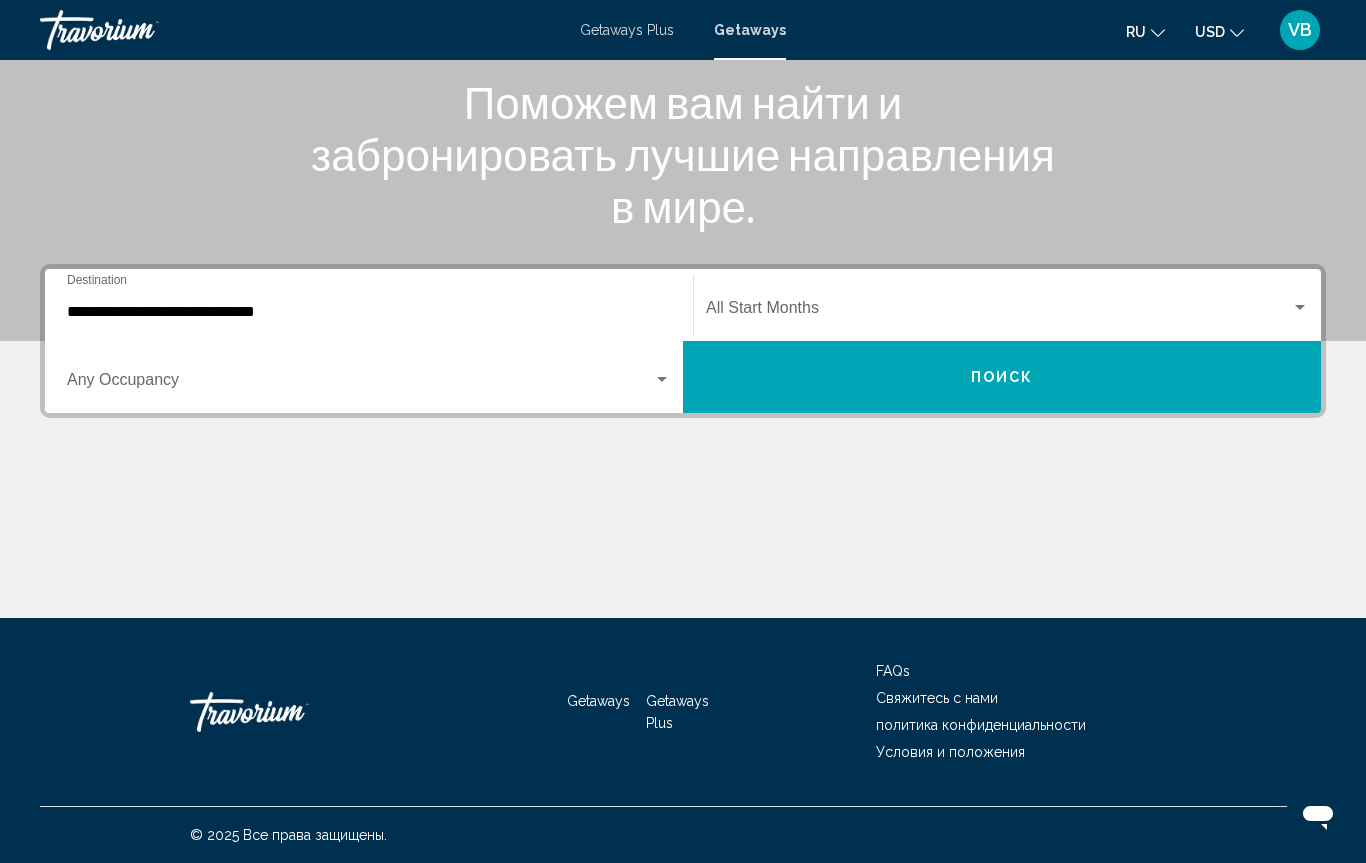 click on "Getaways Plus" at bounding box center (627, 30) 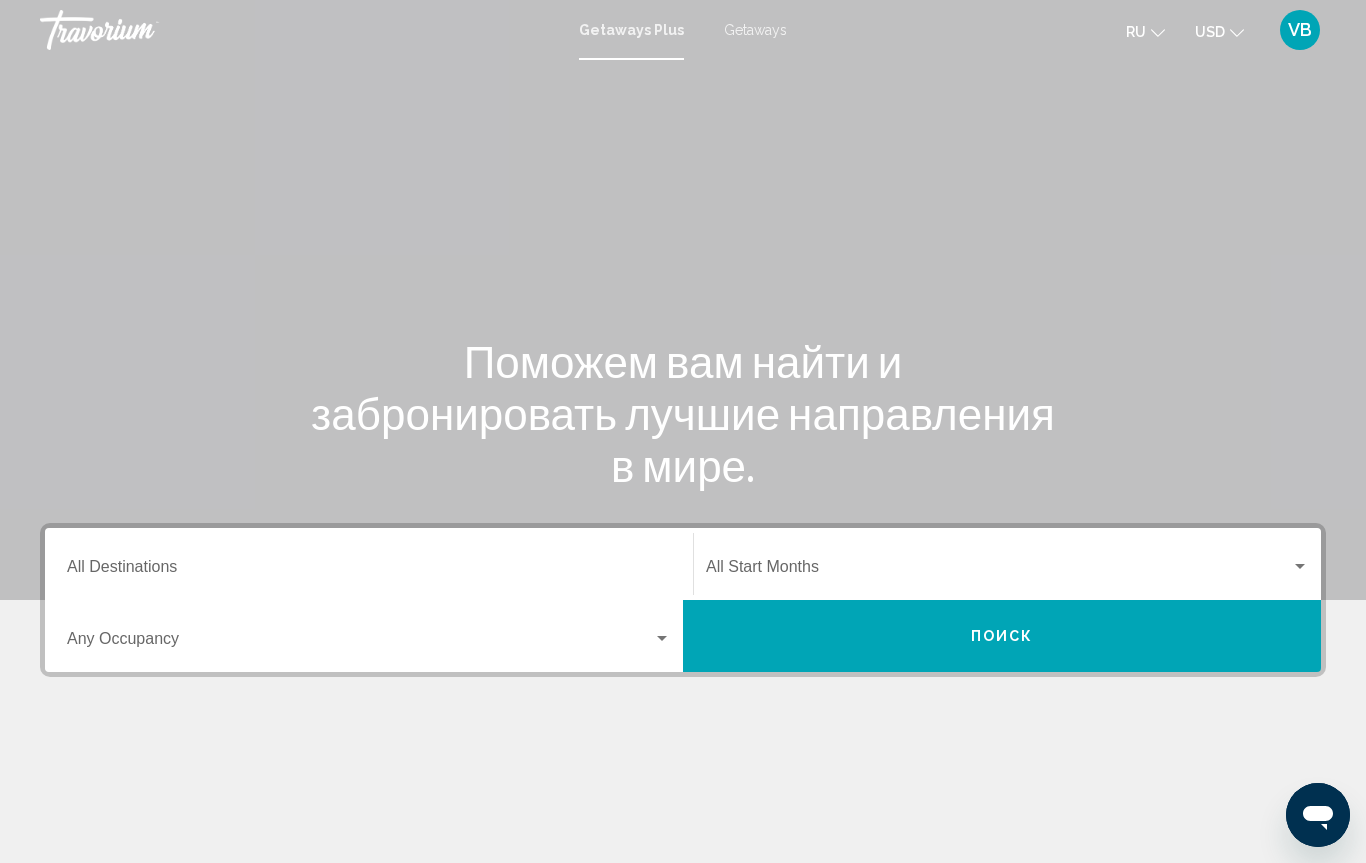click at bounding box center [662, 638] 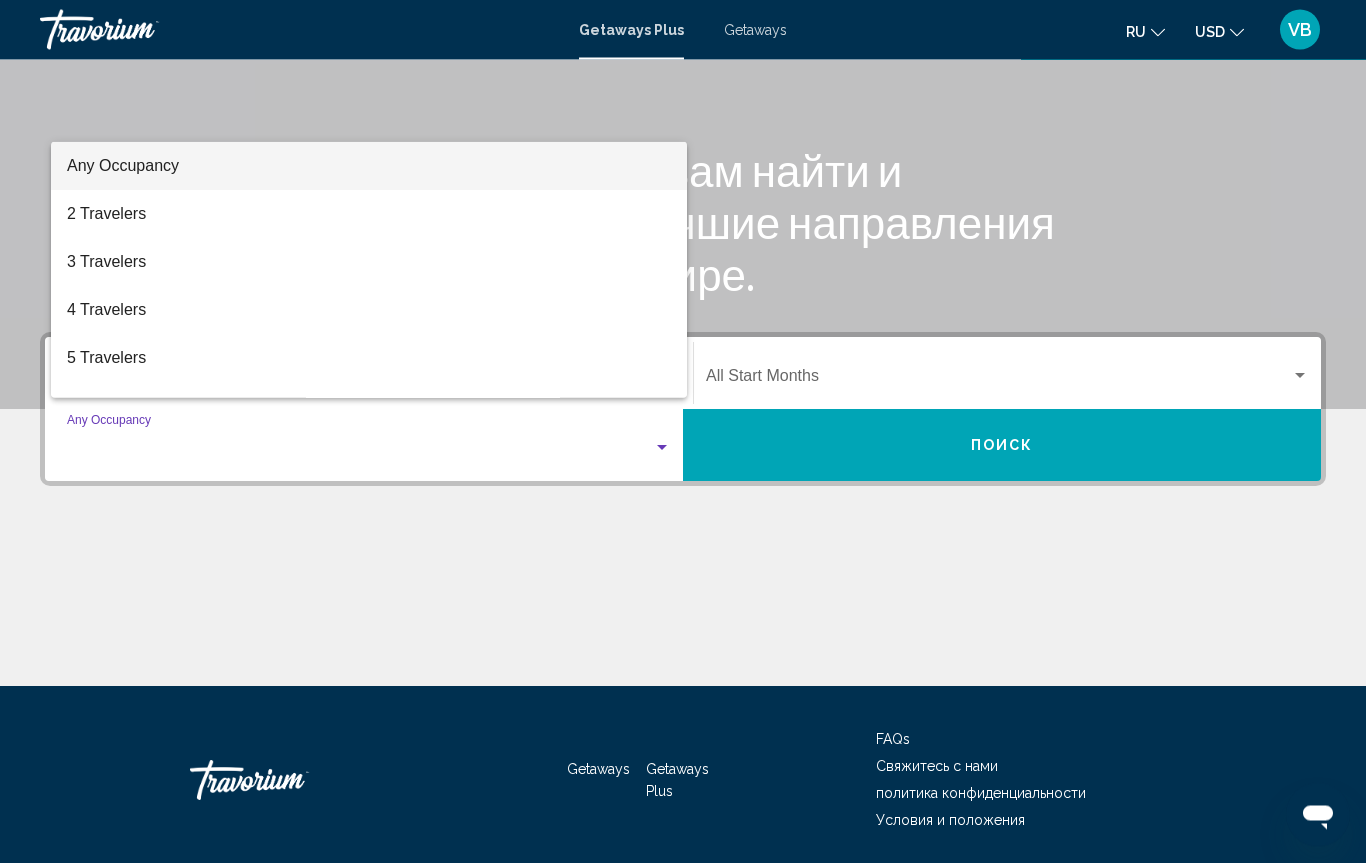 scroll, scrollTop: 259, scrollLeft: 0, axis: vertical 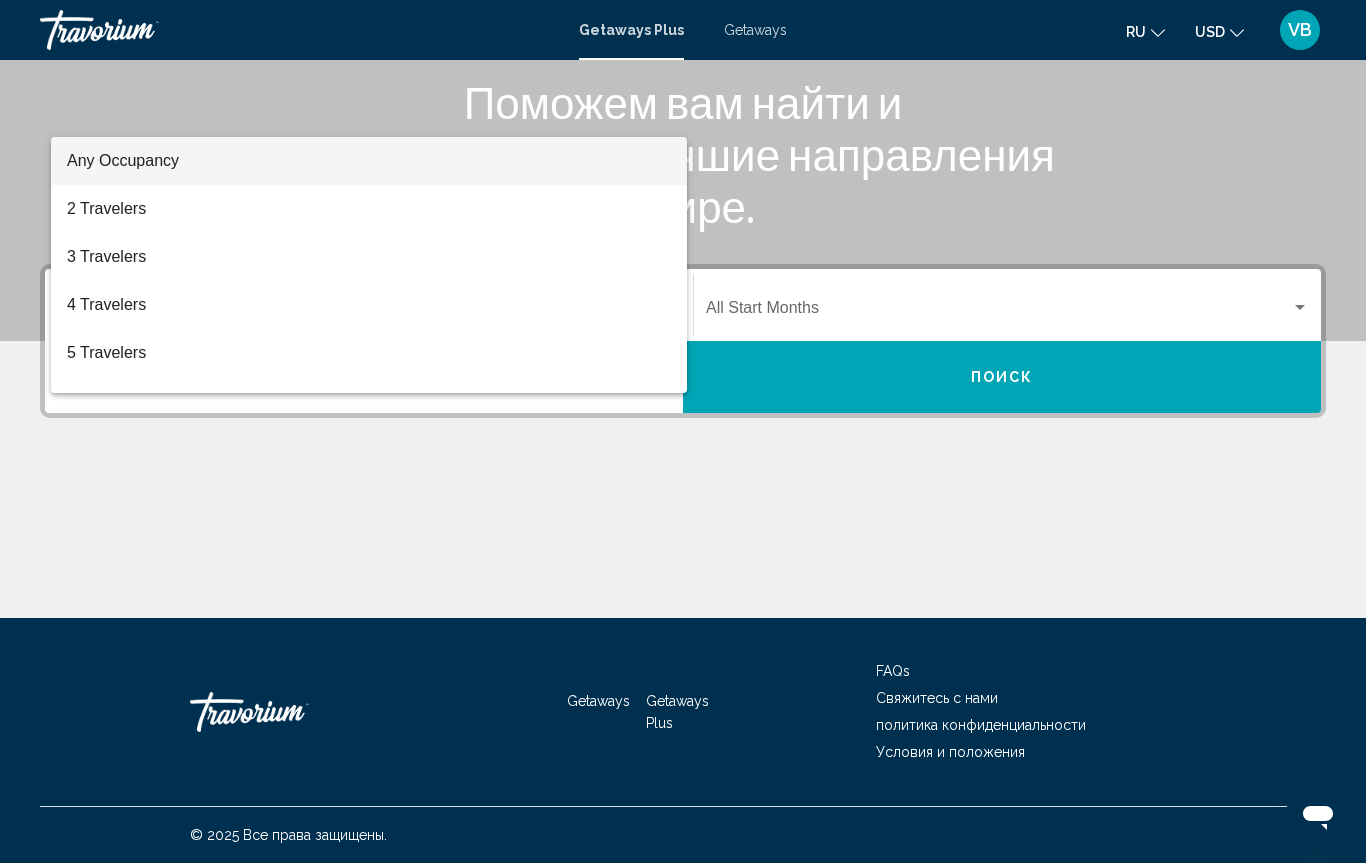 click at bounding box center (683, 431) 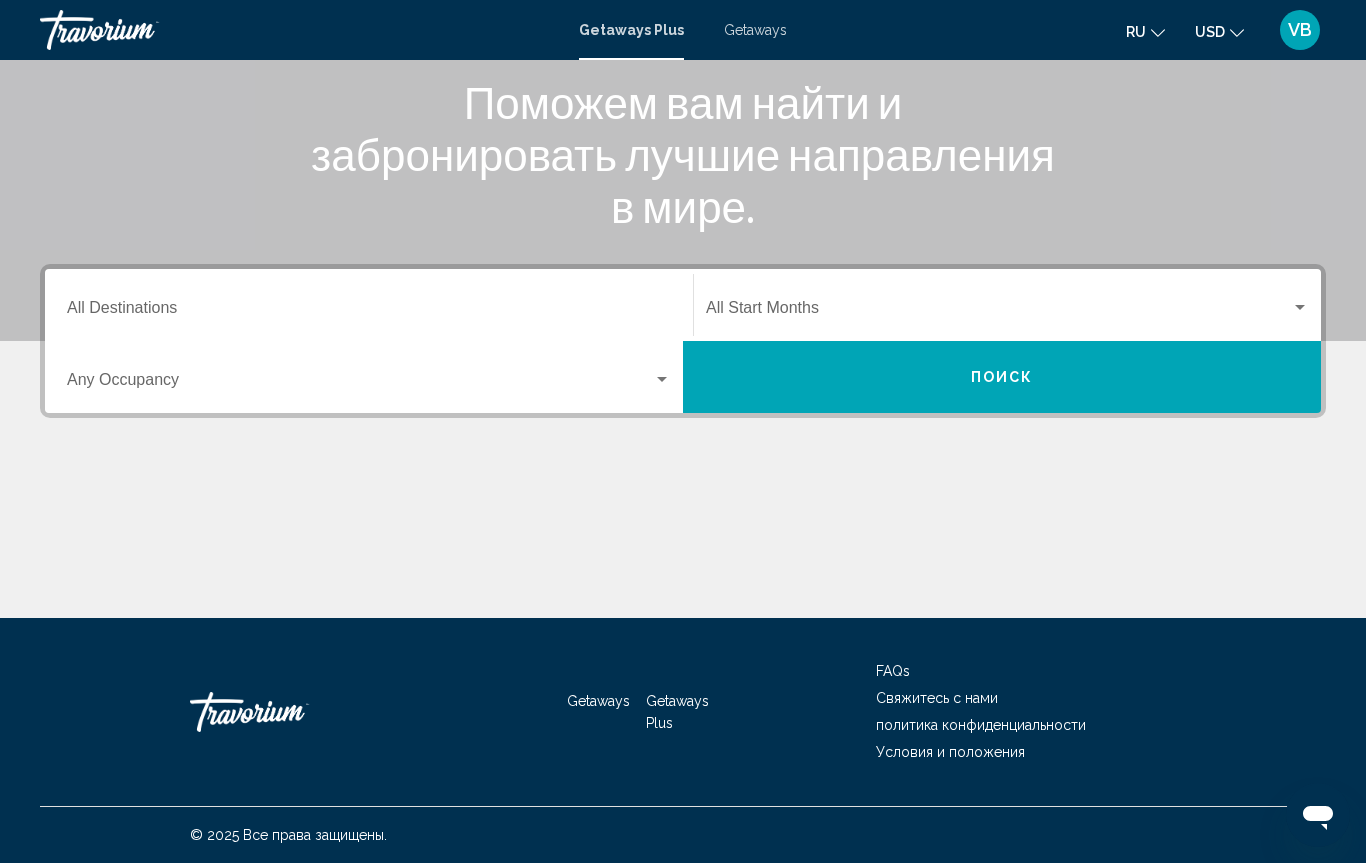 click on "Destination All Destinations" at bounding box center (369, 312) 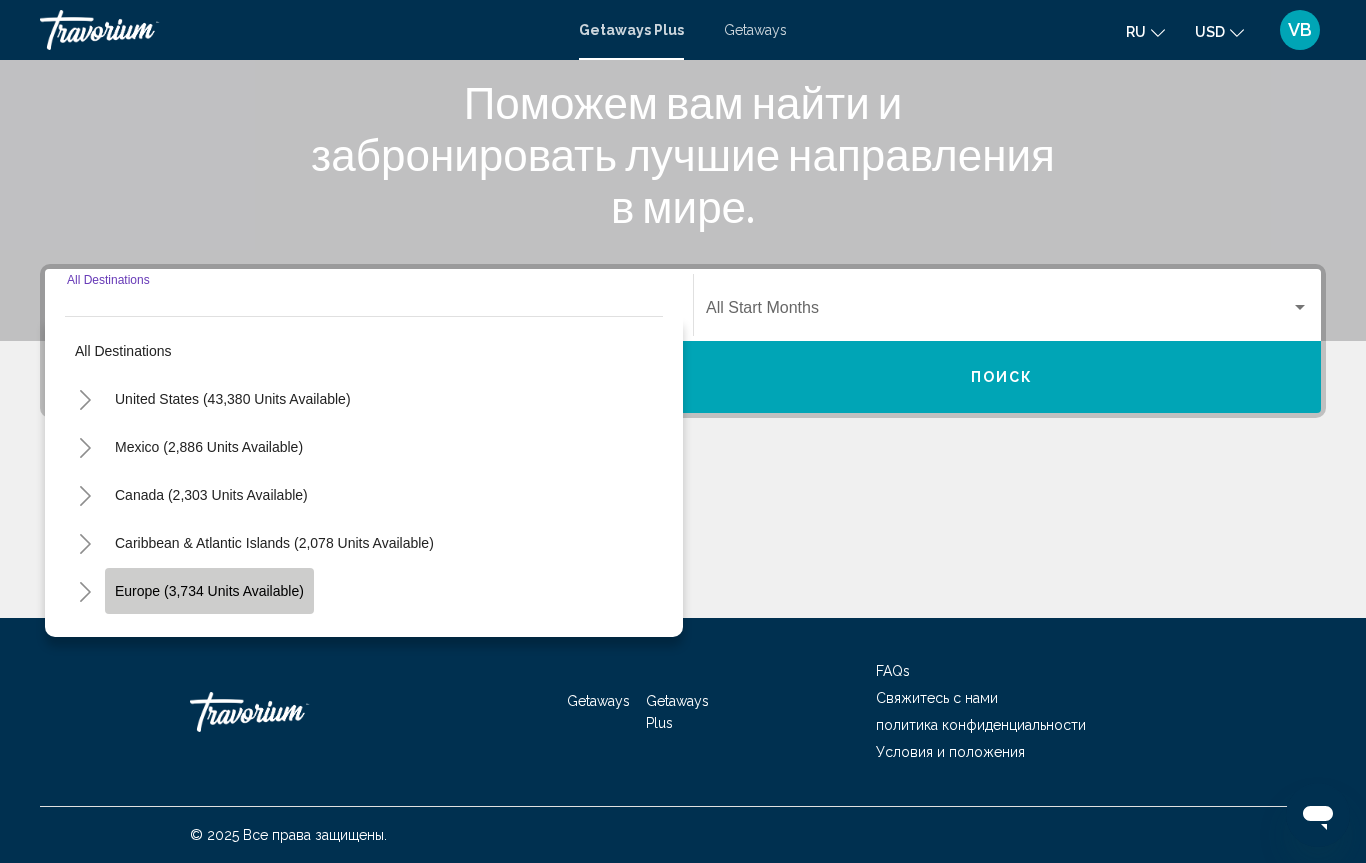 click on "Europe (3,734 units available)" at bounding box center (208, 639) 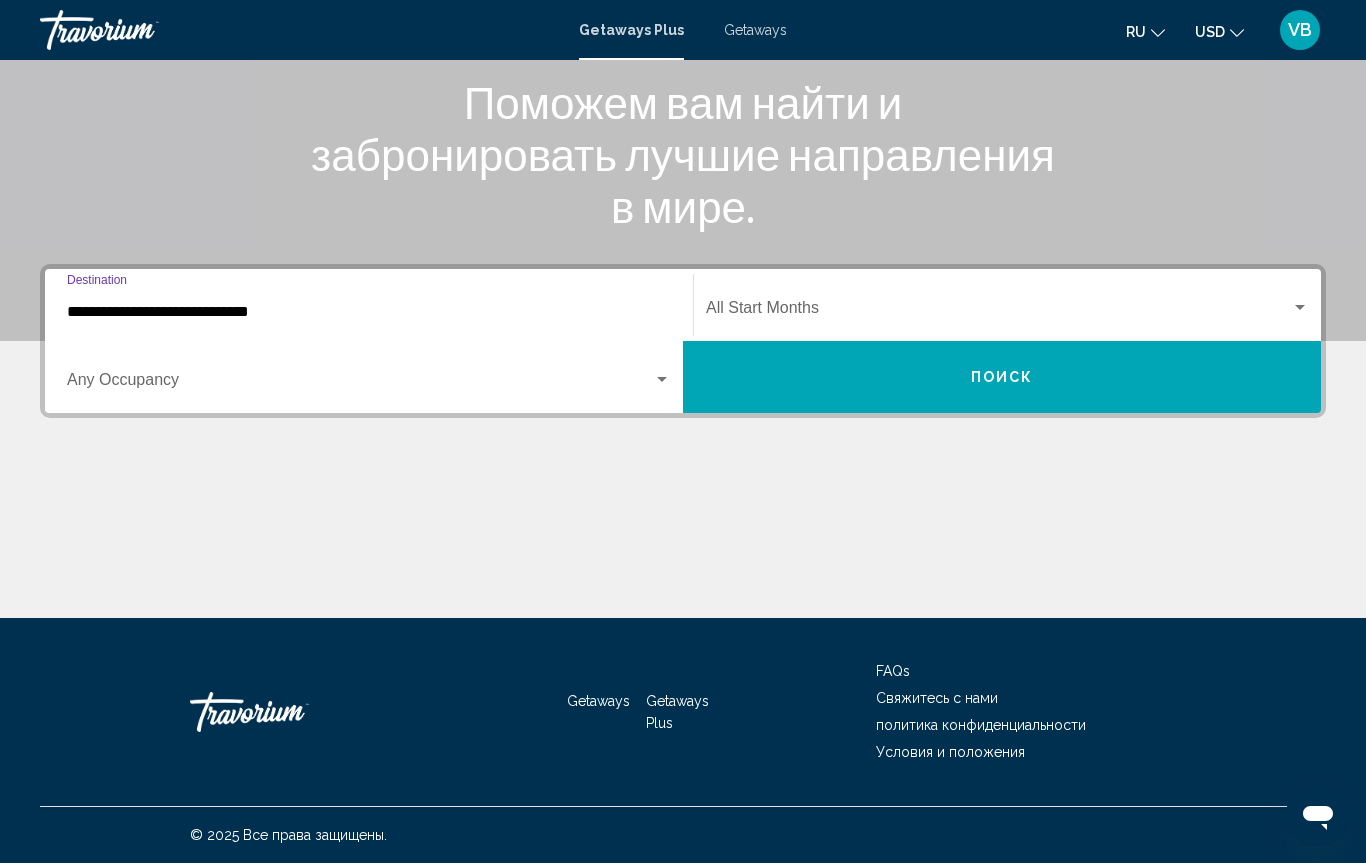 click on "**********" at bounding box center (369, 312) 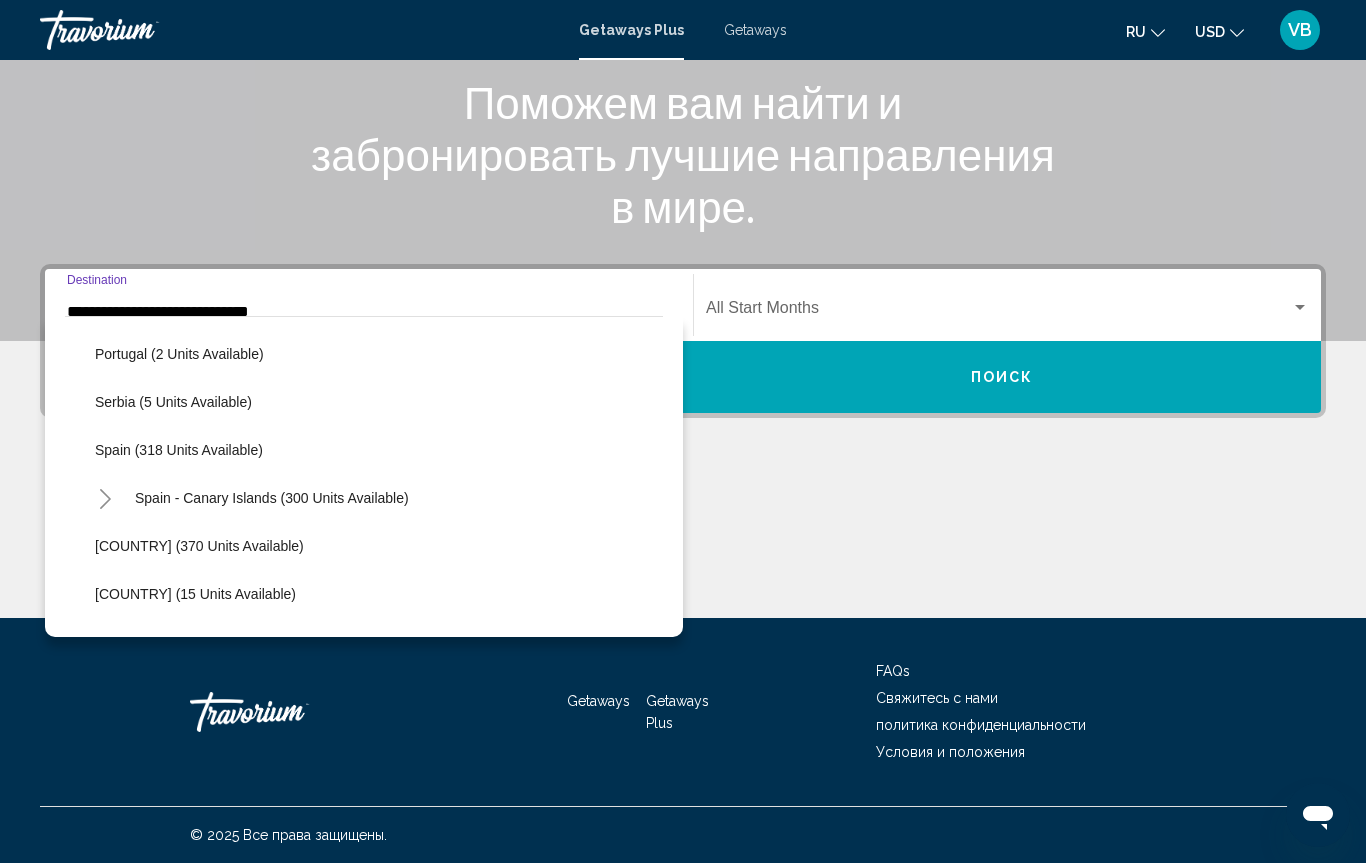 scroll, scrollTop: 670, scrollLeft: 0, axis: vertical 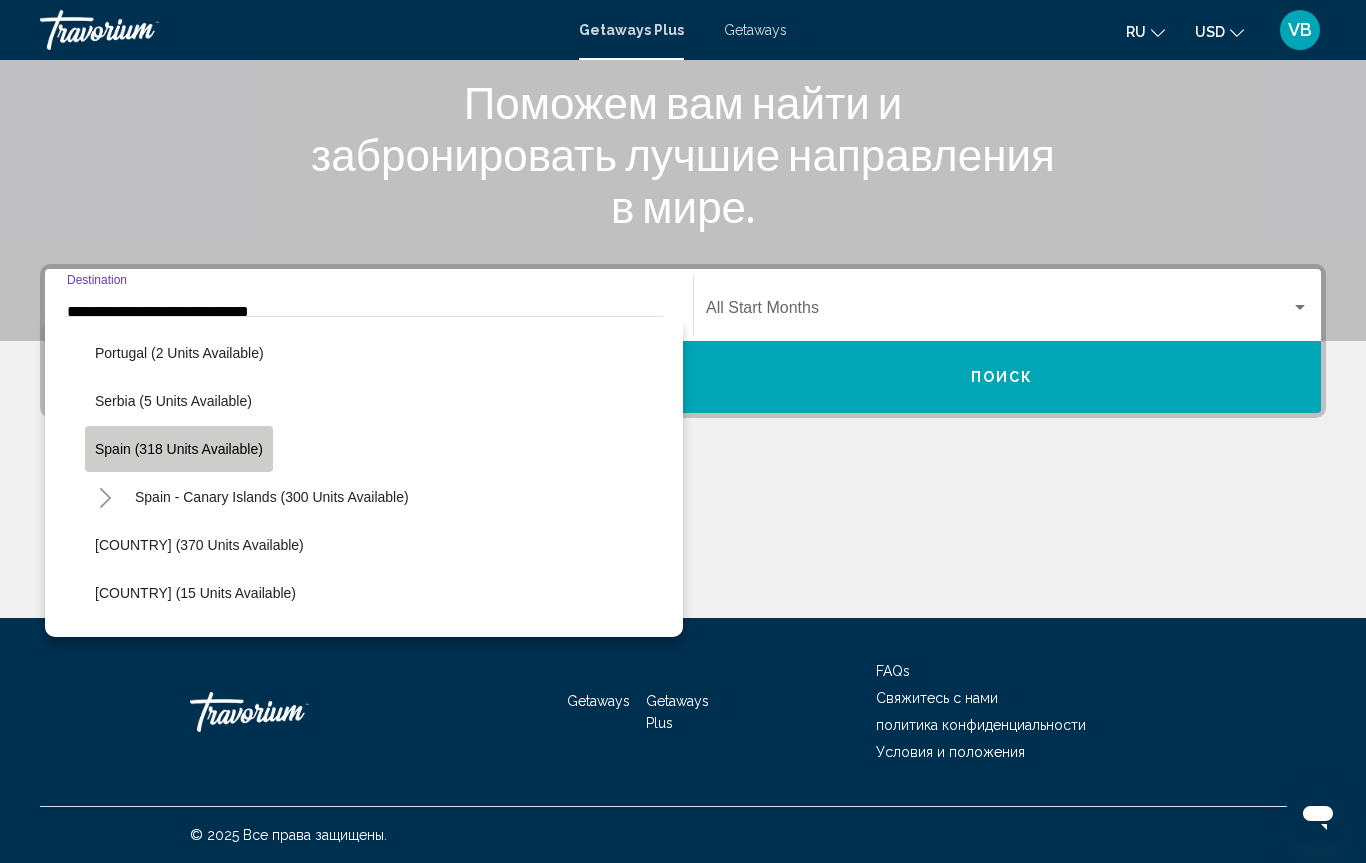 click on "Spain (318 units available)" 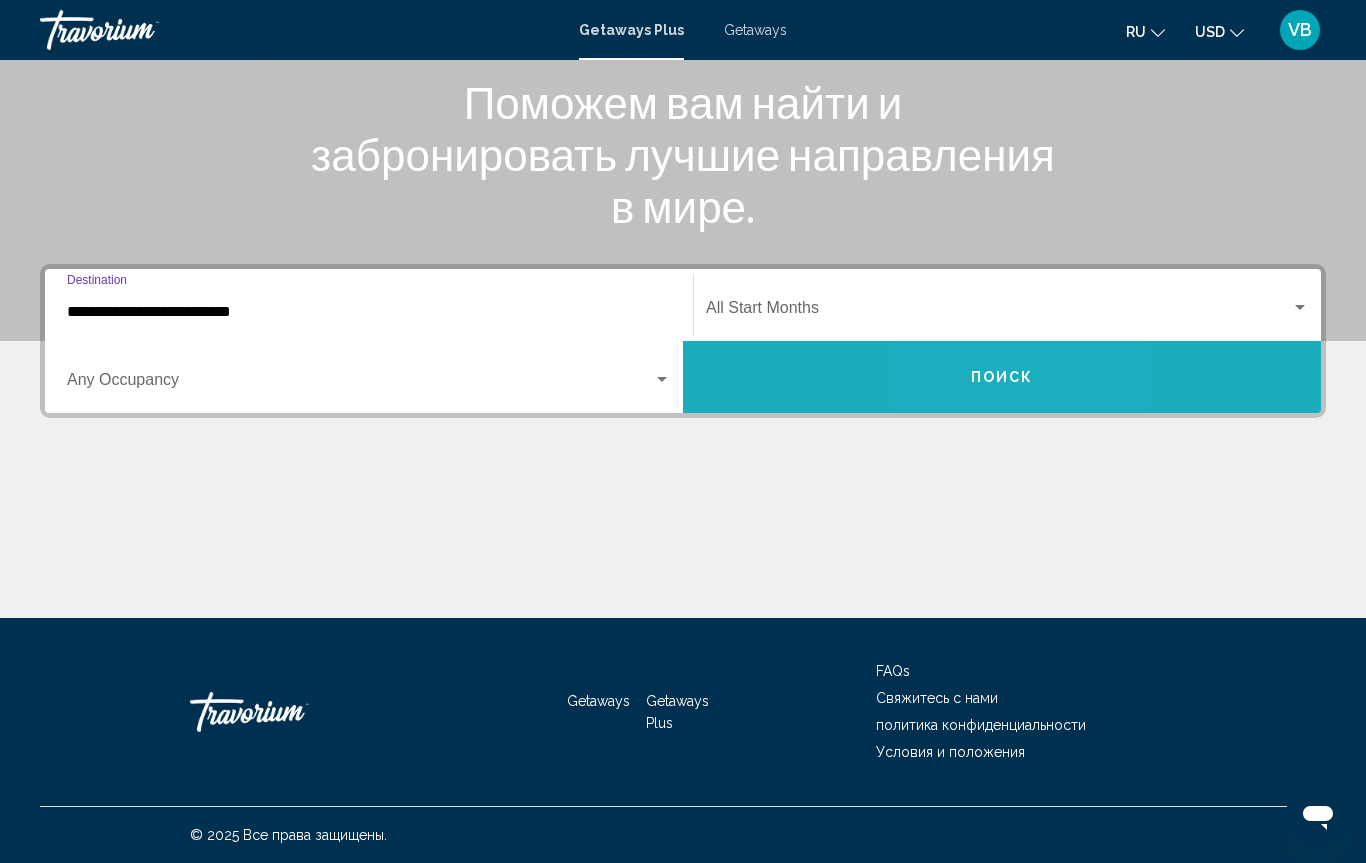 click on "Поиск" at bounding box center [1002, 378] 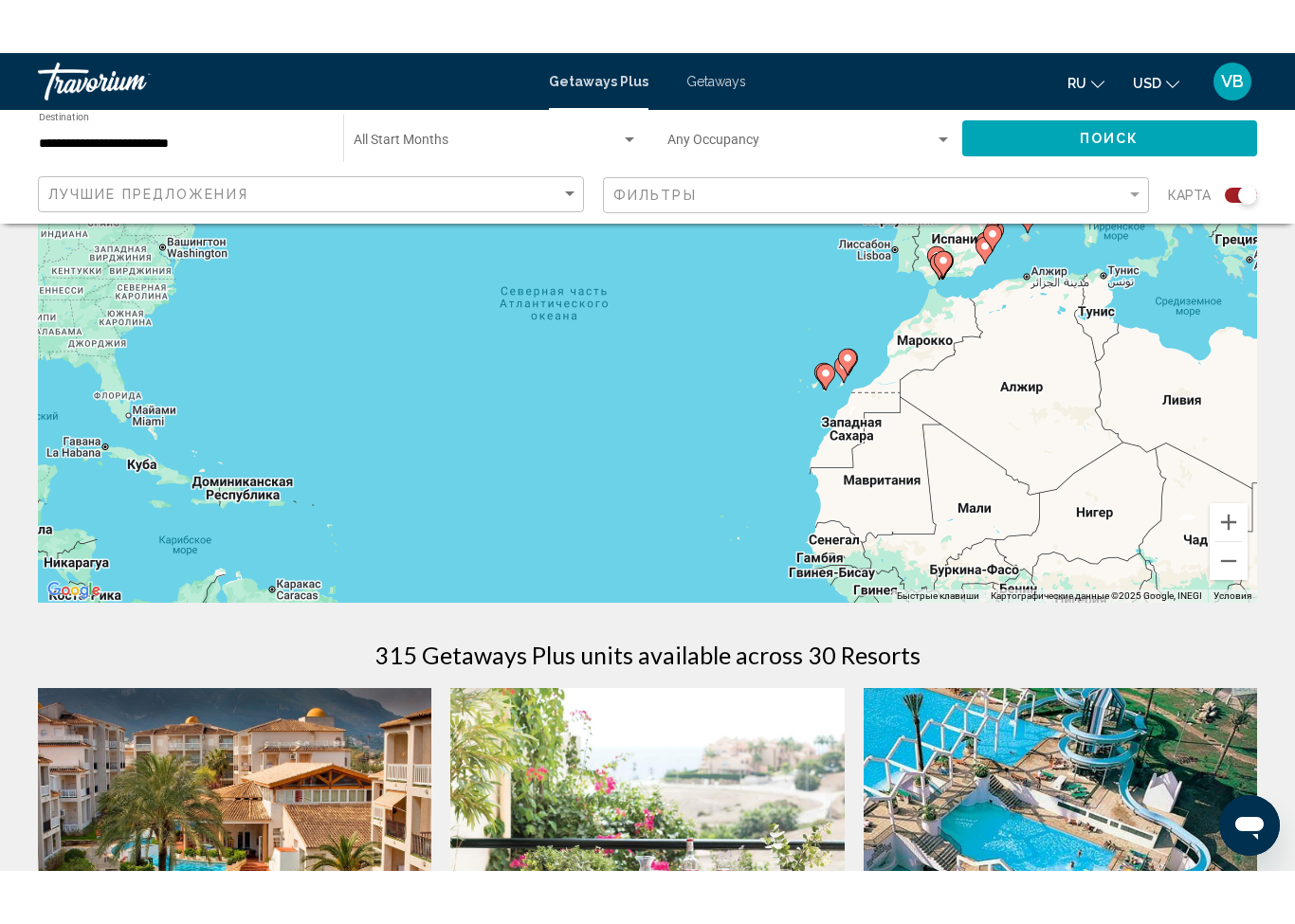 scroll, scrollTop: 0, scrollLeft: 0, axis: both 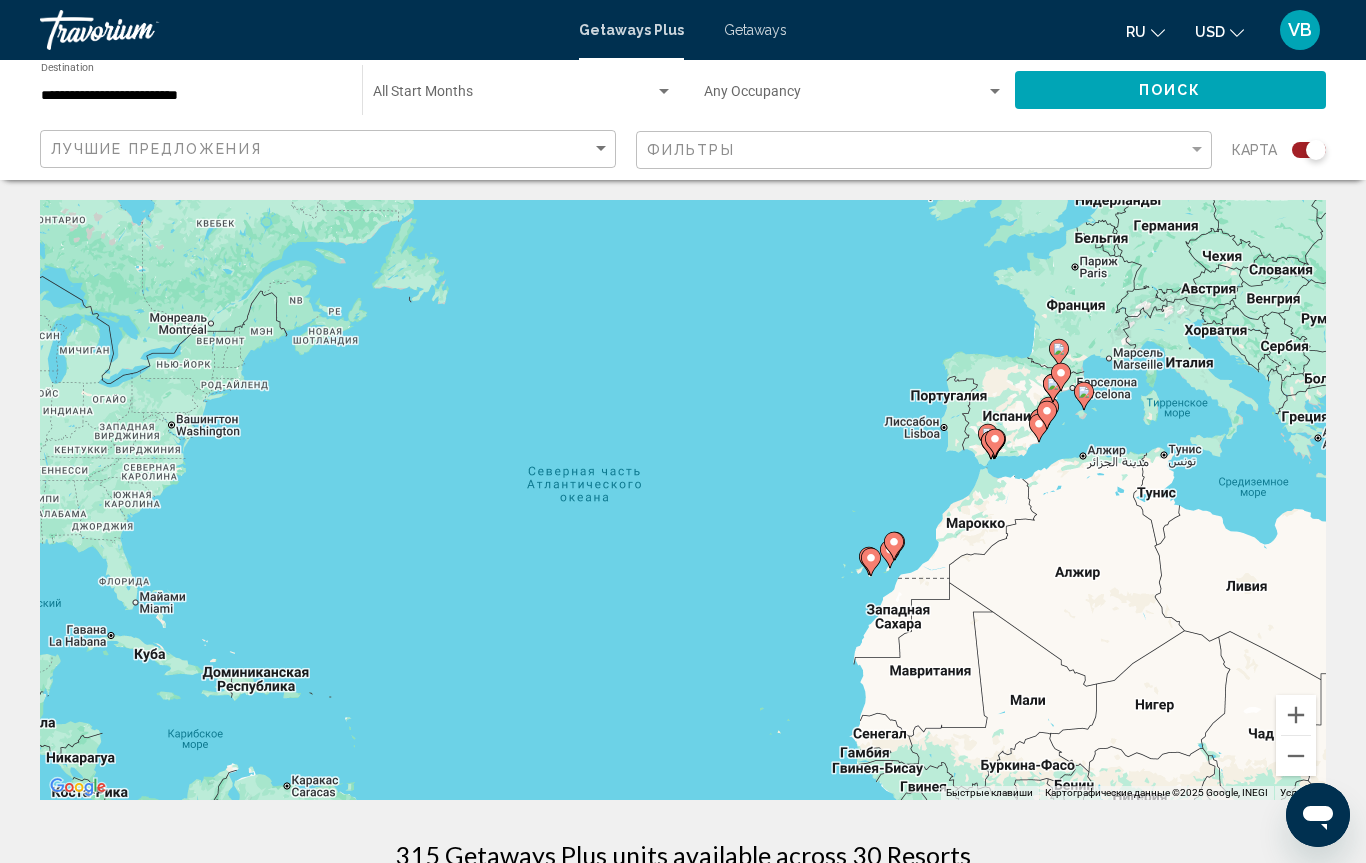click 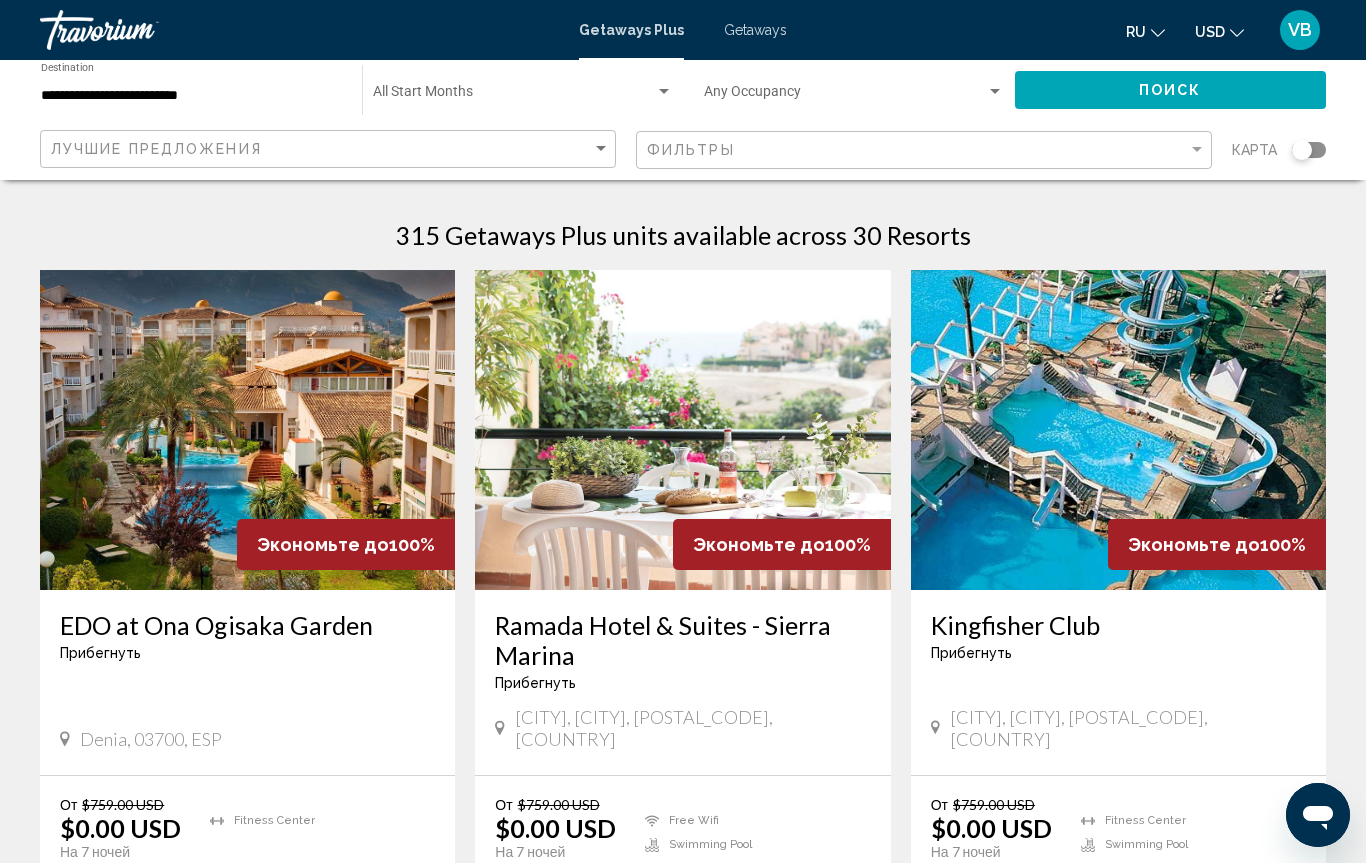 click on "[CITY], [CITY], [POSTAL_CODE], [COUNTRY]" at bounding box center [693, 728] 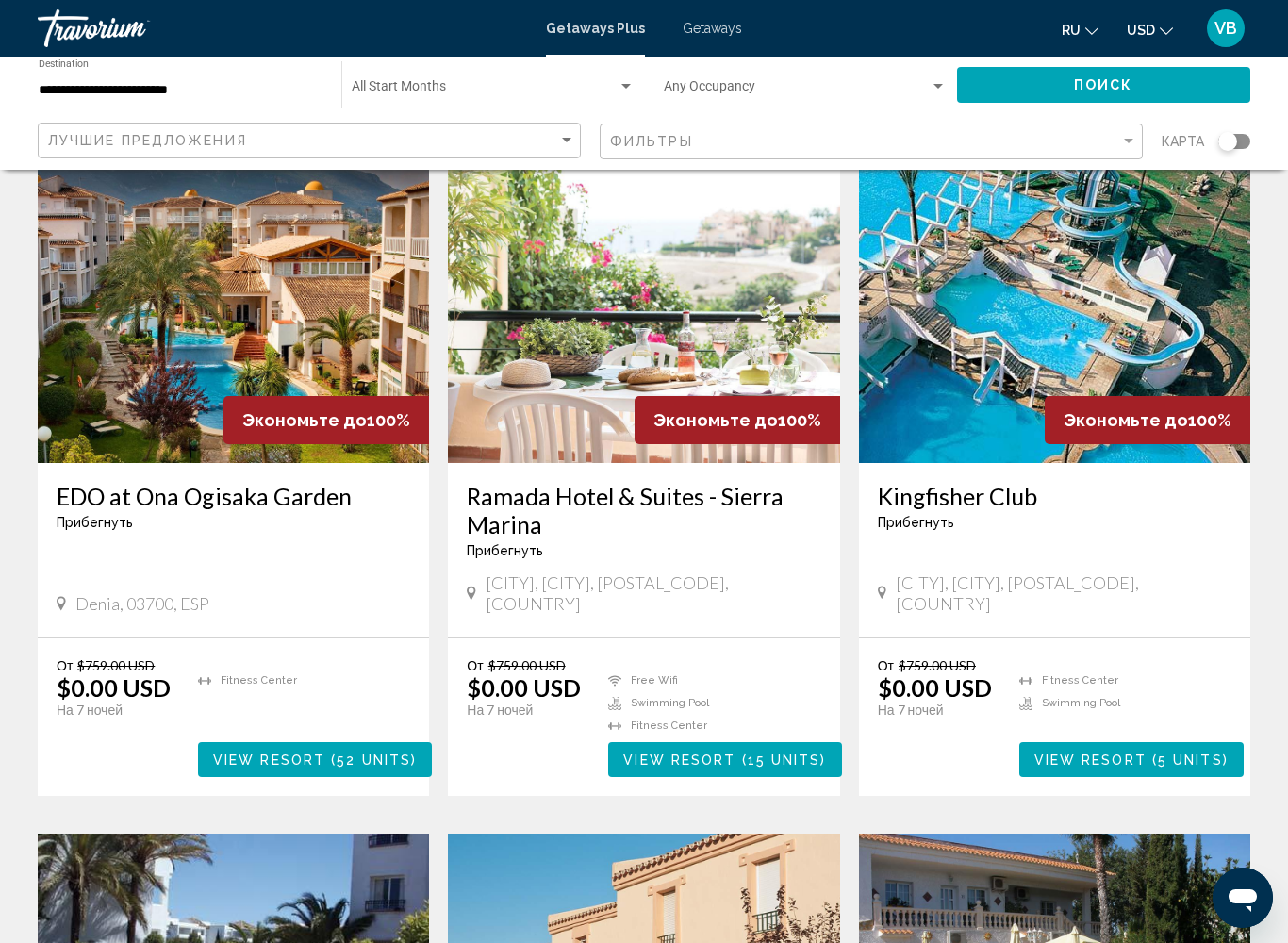 scroll, scrollTop: 114, scrollLeft: 0, axis: vertical 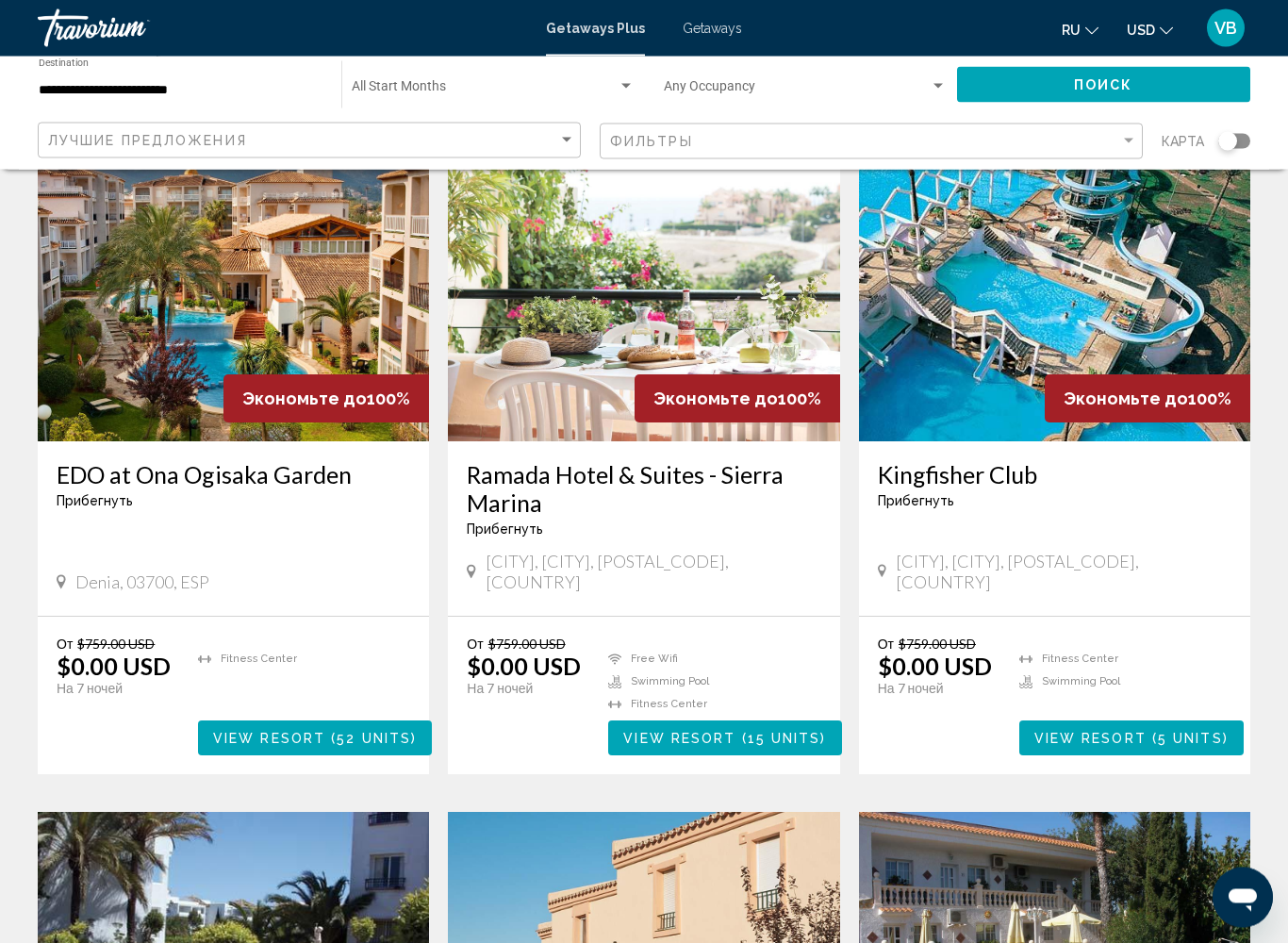 click on "View Resort" at bounding box center [679, 739] 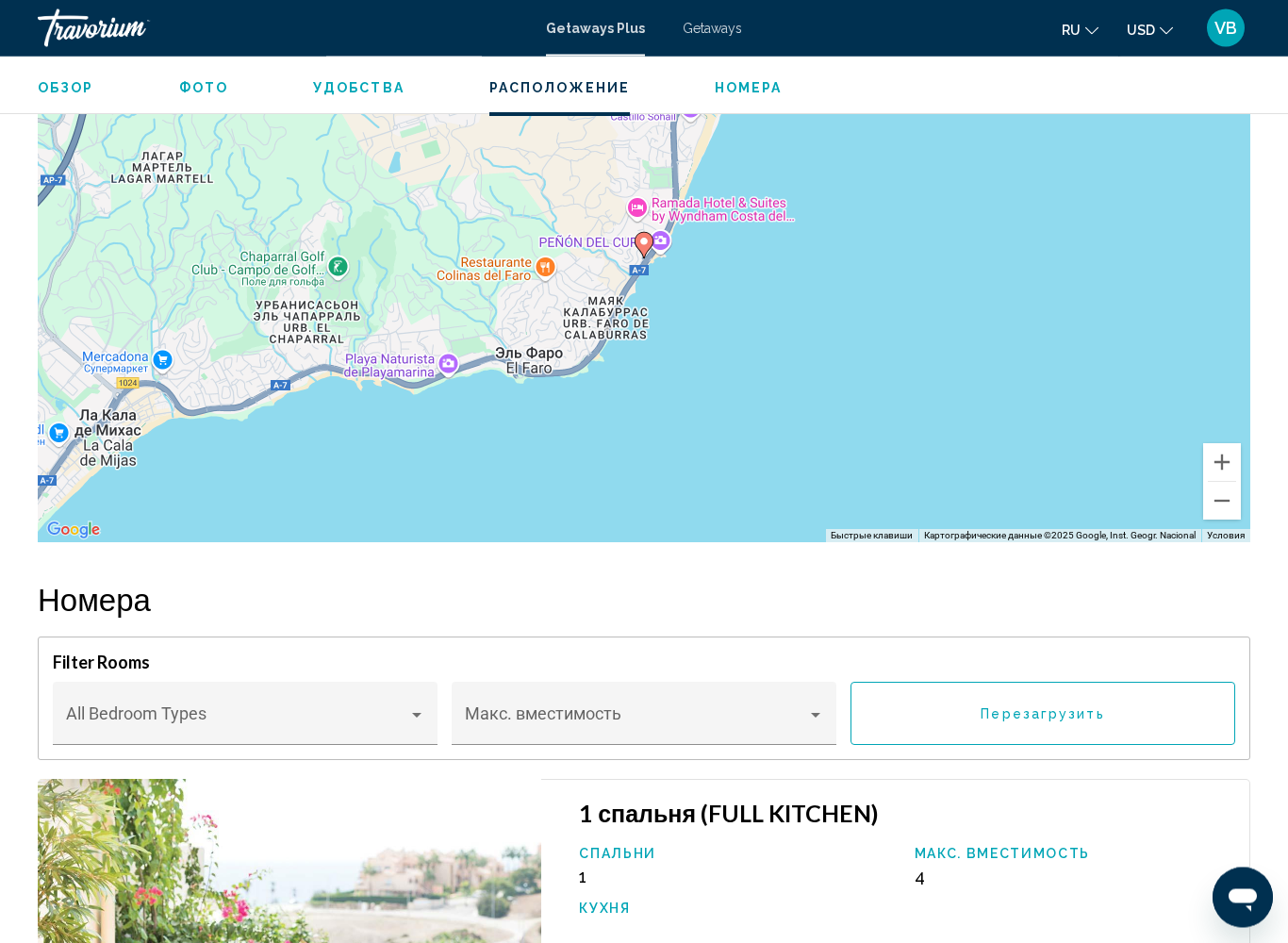 scroll, scrollTop: 2699, scrollLeft: 0, axis: vertical 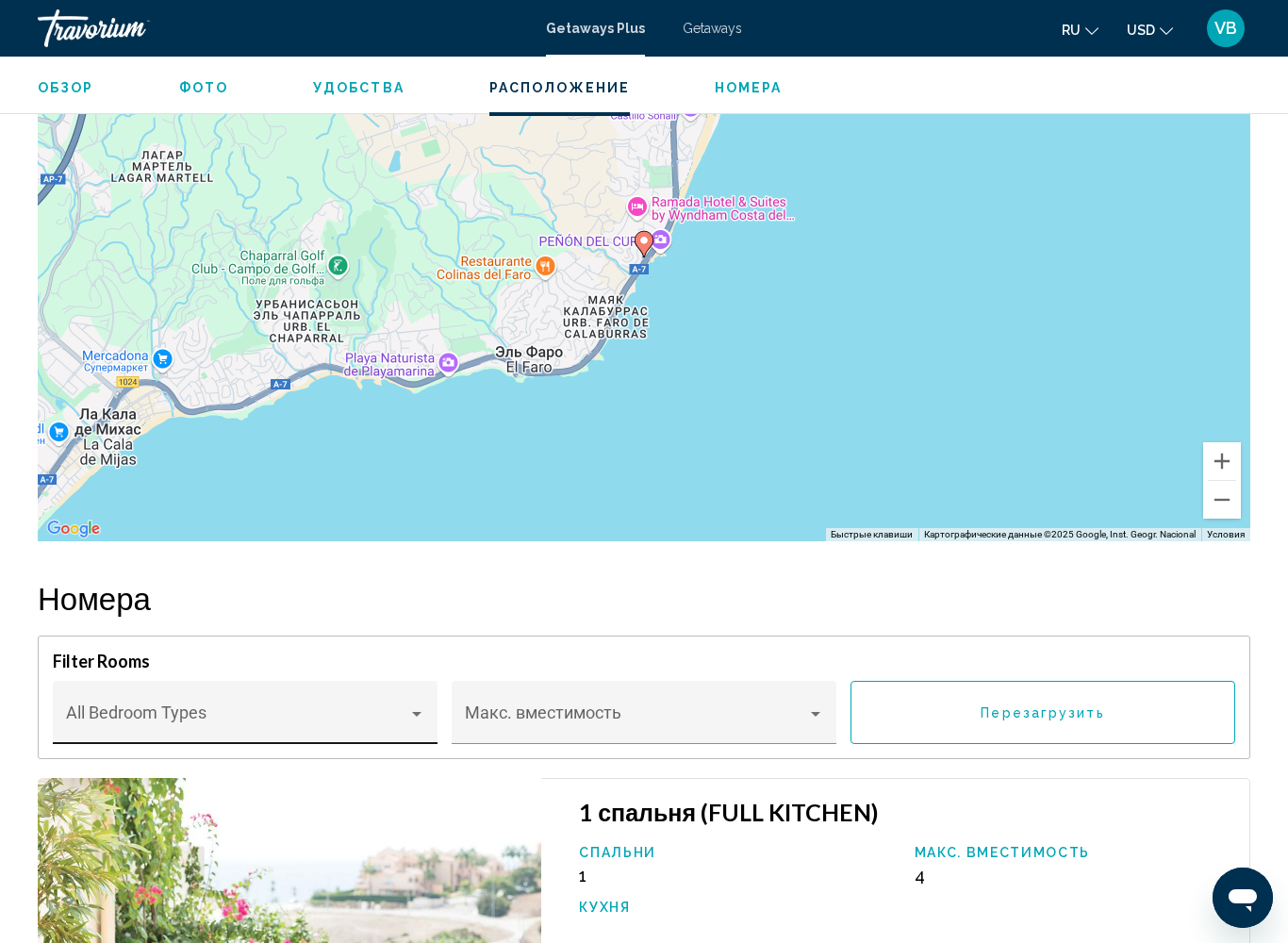 click at bounding box center (237, 721) 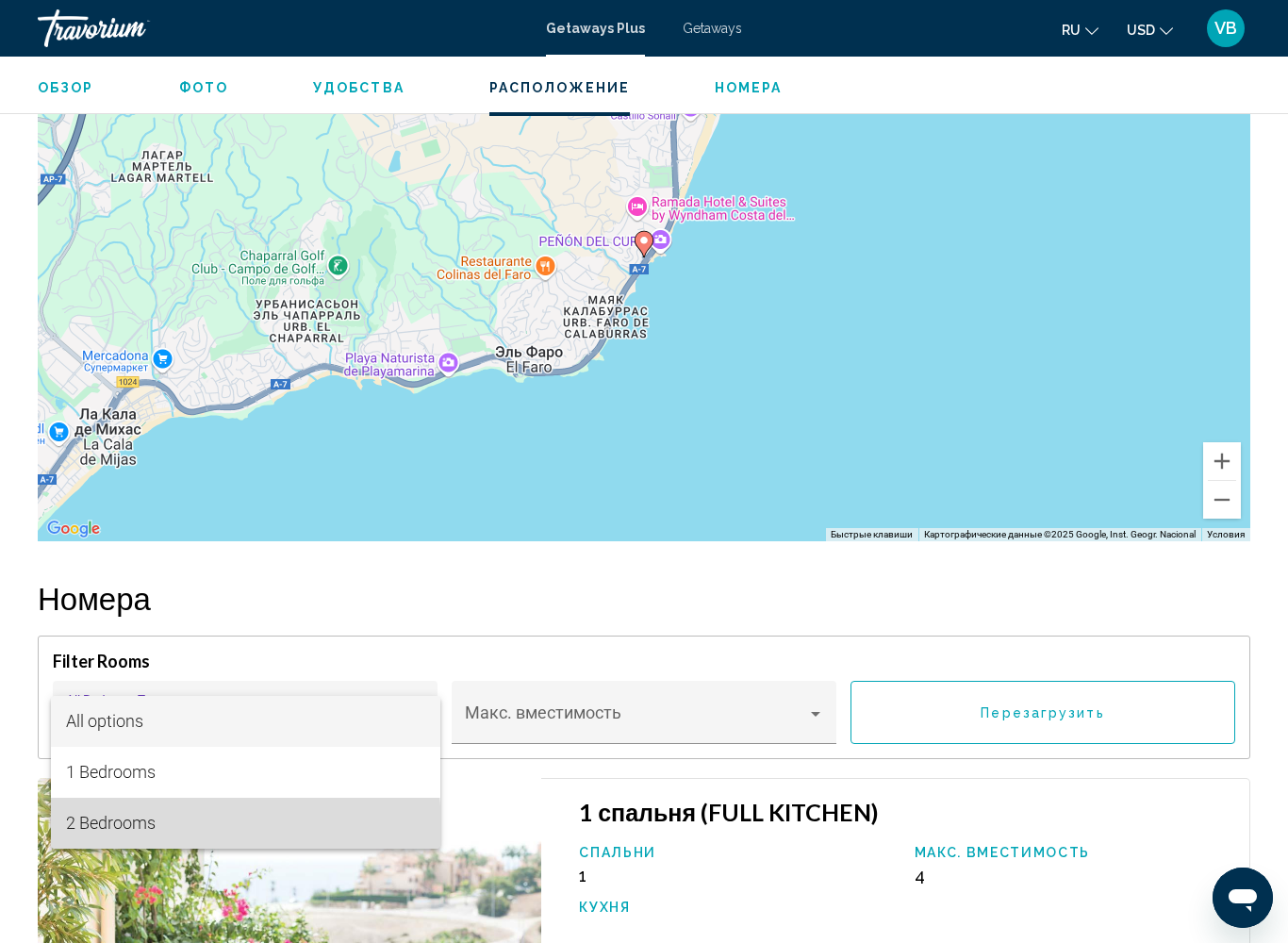 click on "2 Bedrooms" at bounding box center [245, 823] 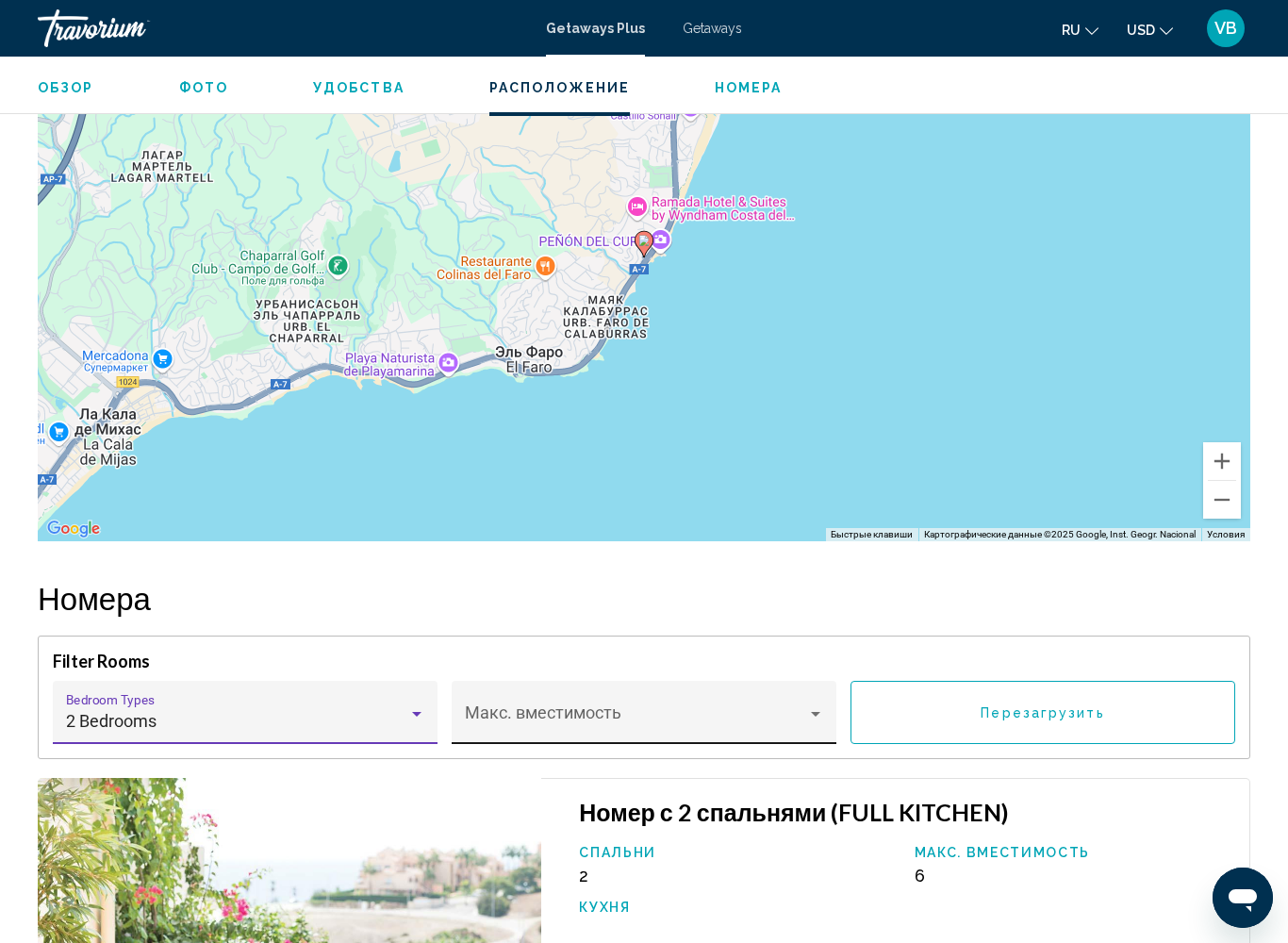 click at bounding box center [636, 721] 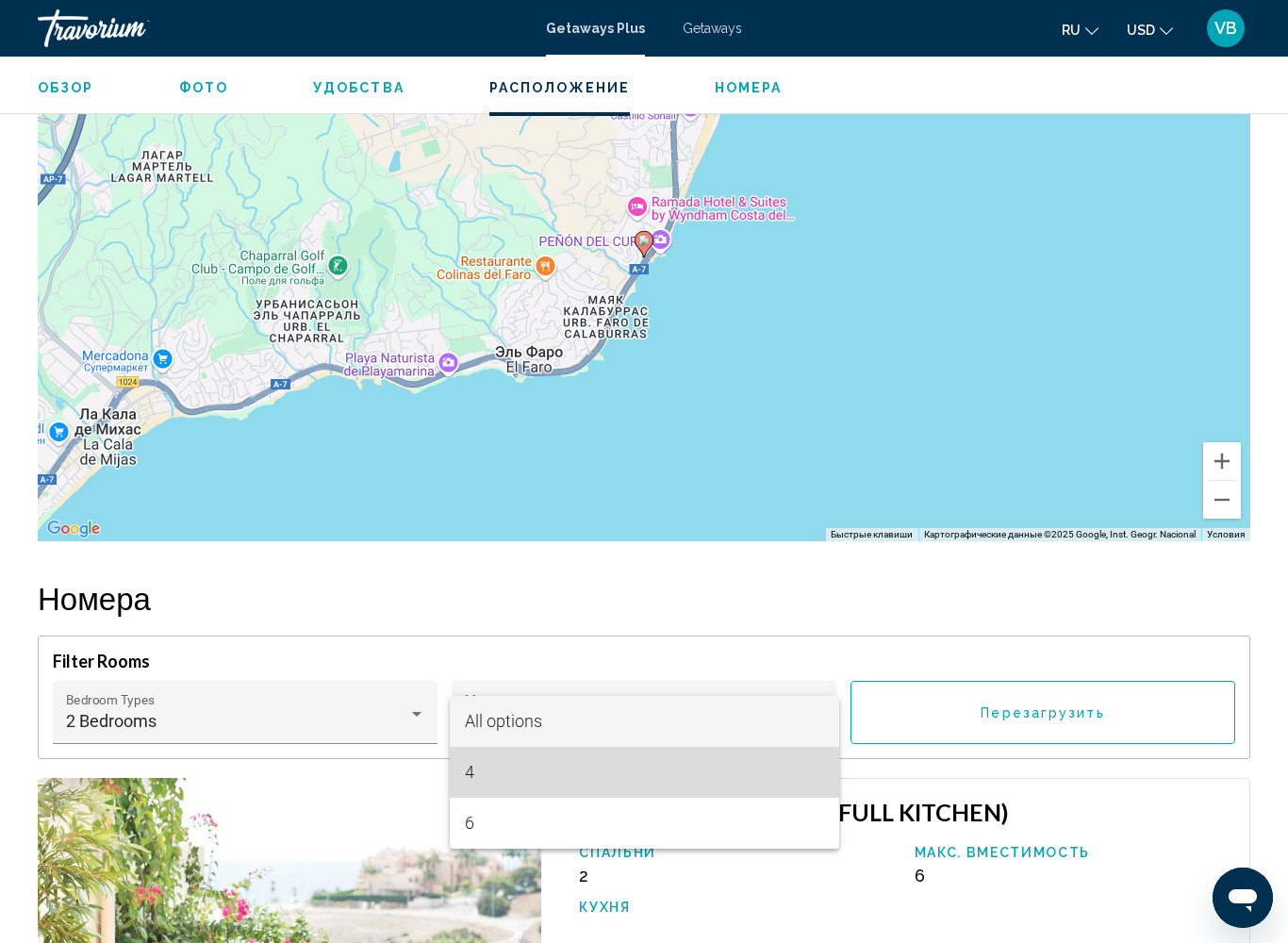 click on "4" at bounding box center [644, 772] 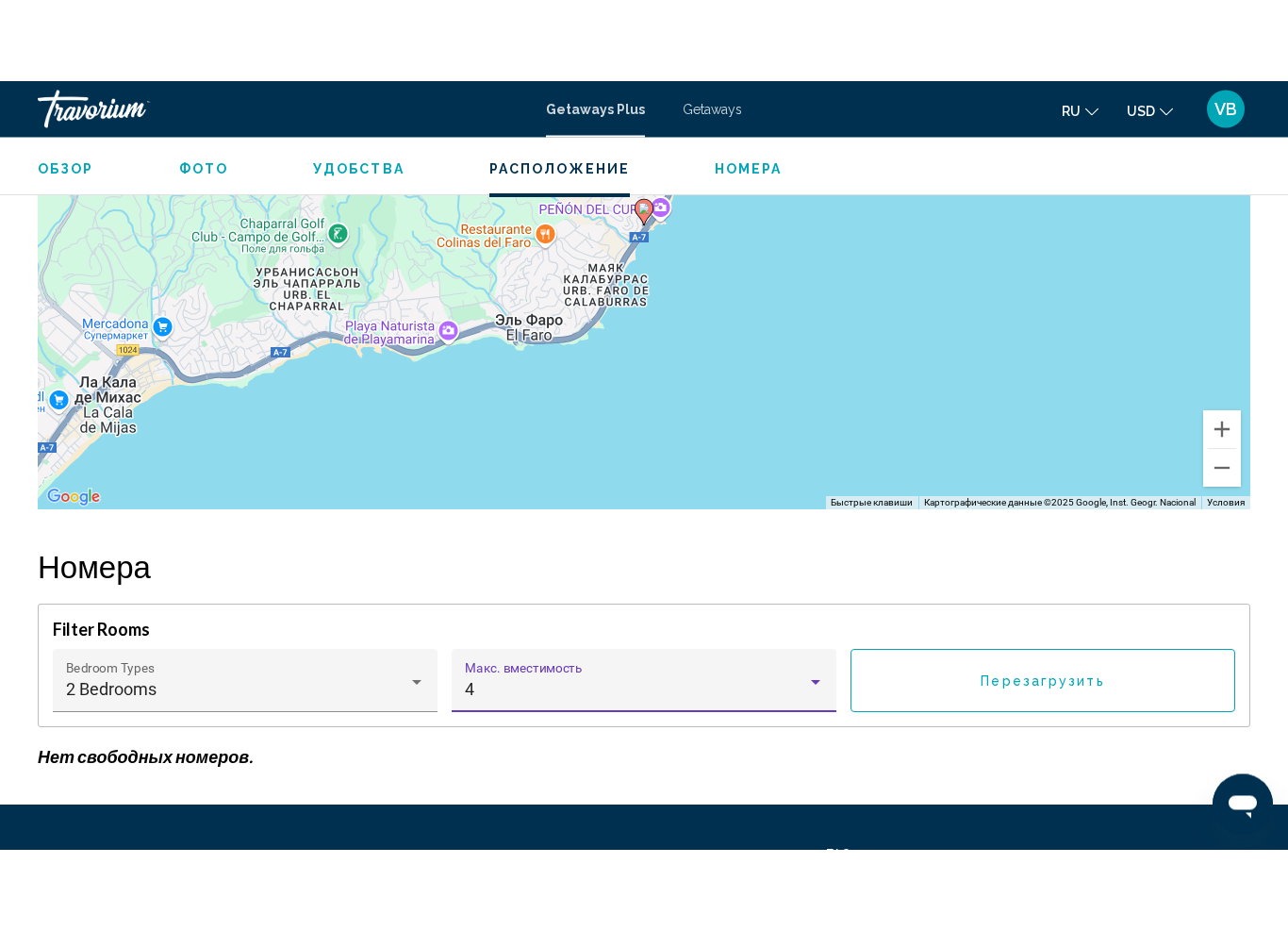 scroll, scrollTop: 2813, scrollLeft: 0, axis: vertical 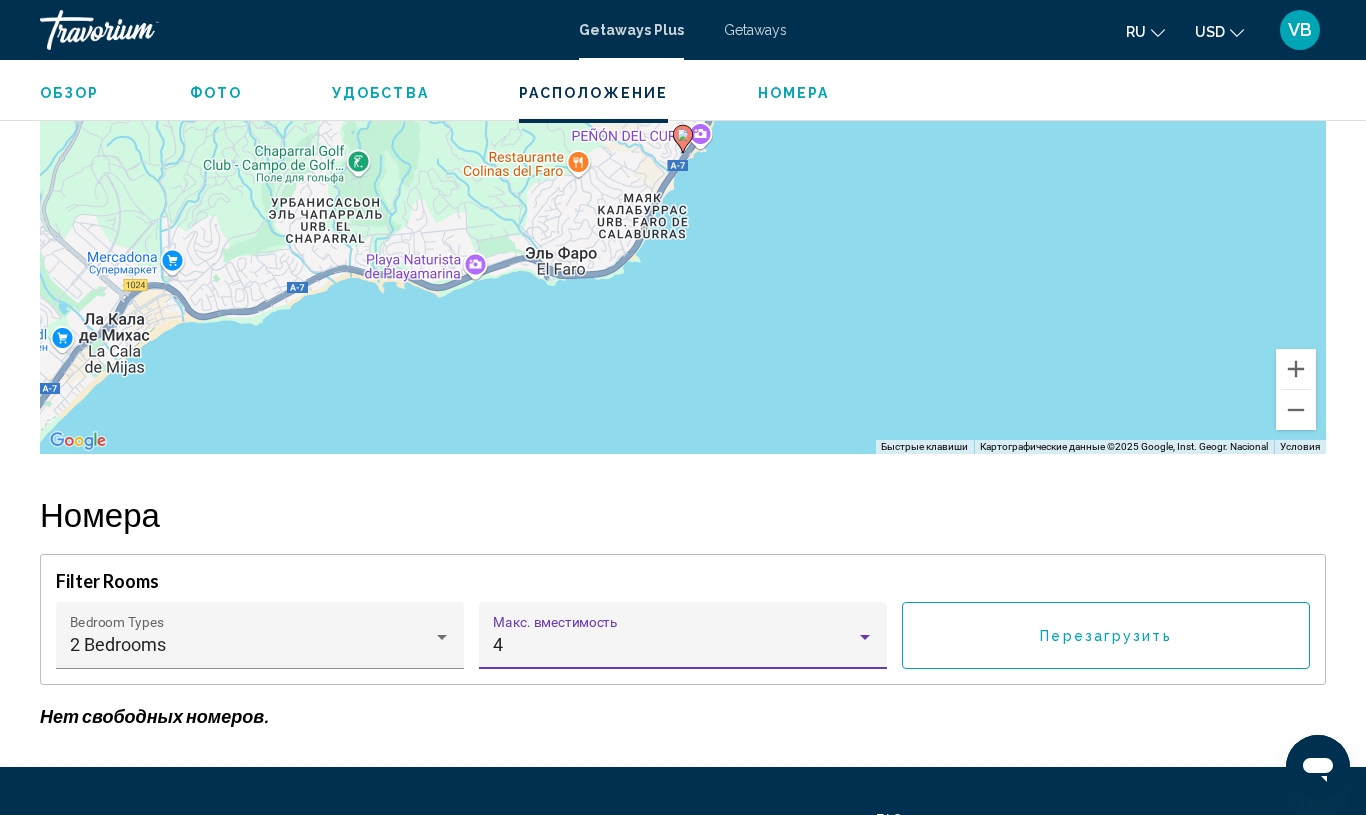 click on "Перезагрузить" at bounding box center [1106, 635] 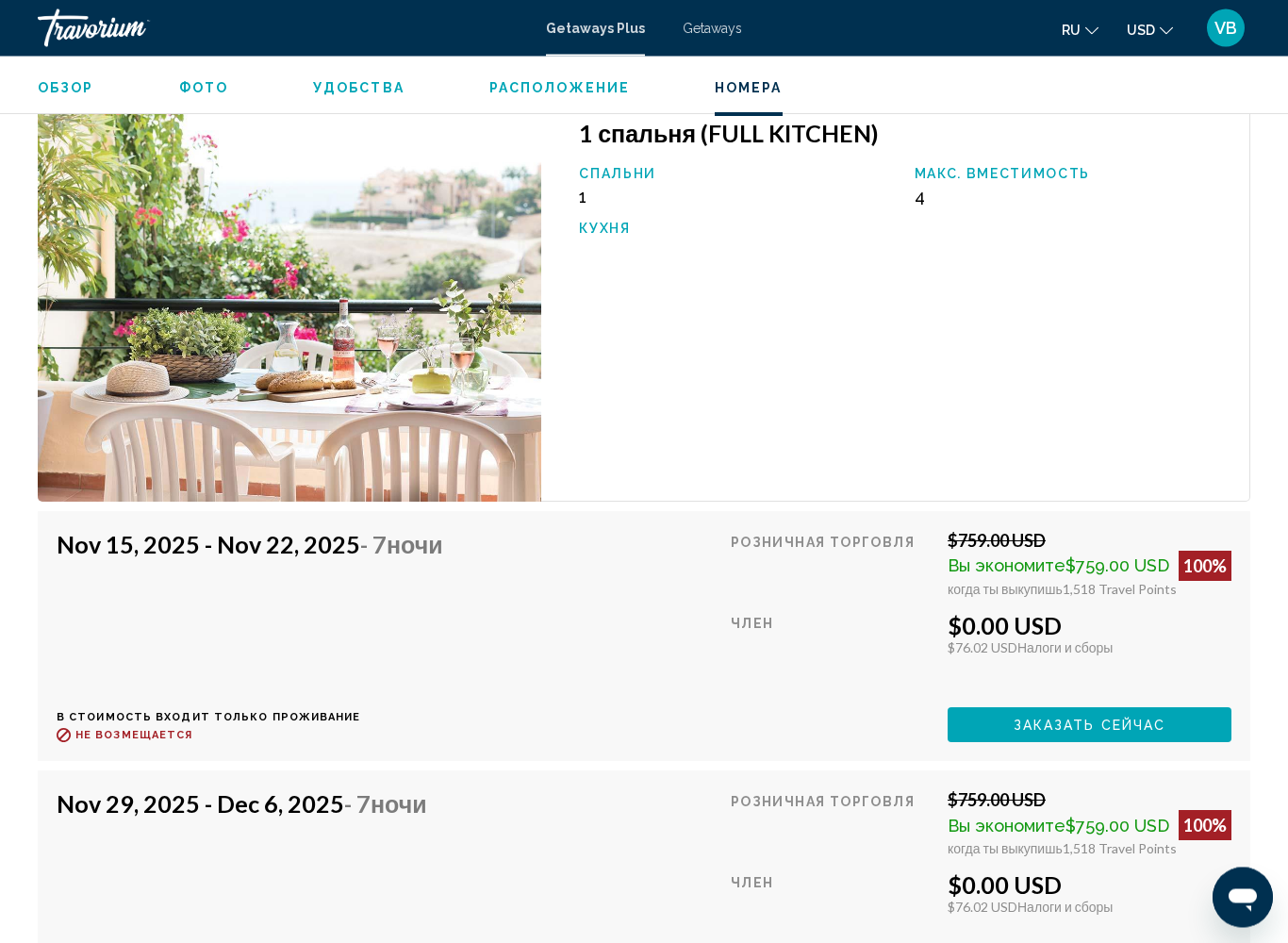 scroll, scrollTop: 3379, scrollLeft: 0, axis: vertical 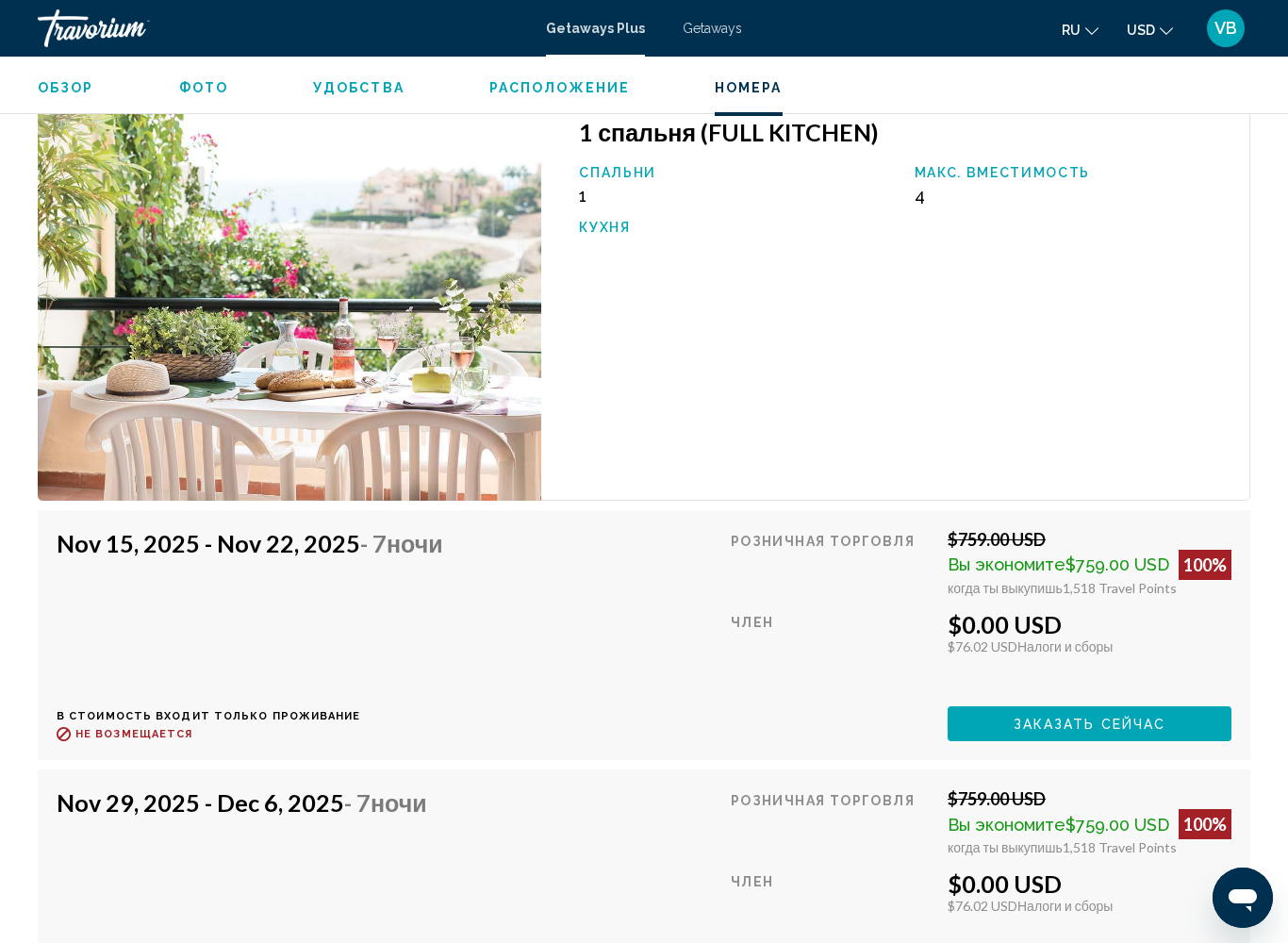 click on "Заказать сейчас" at bounding box center [1090, 724] 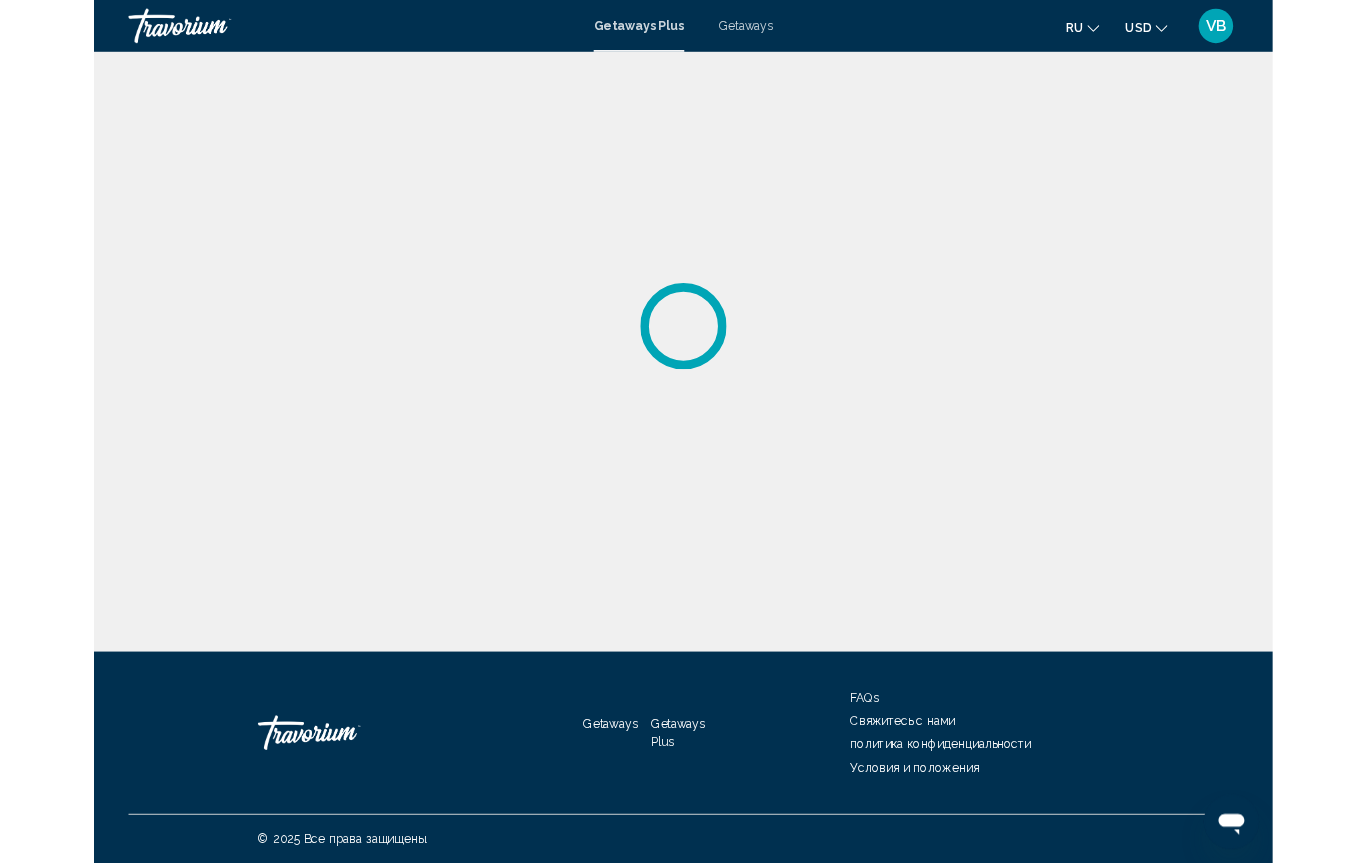 scroll, scrollTop: 0, scrollLeft: 0, axis: both 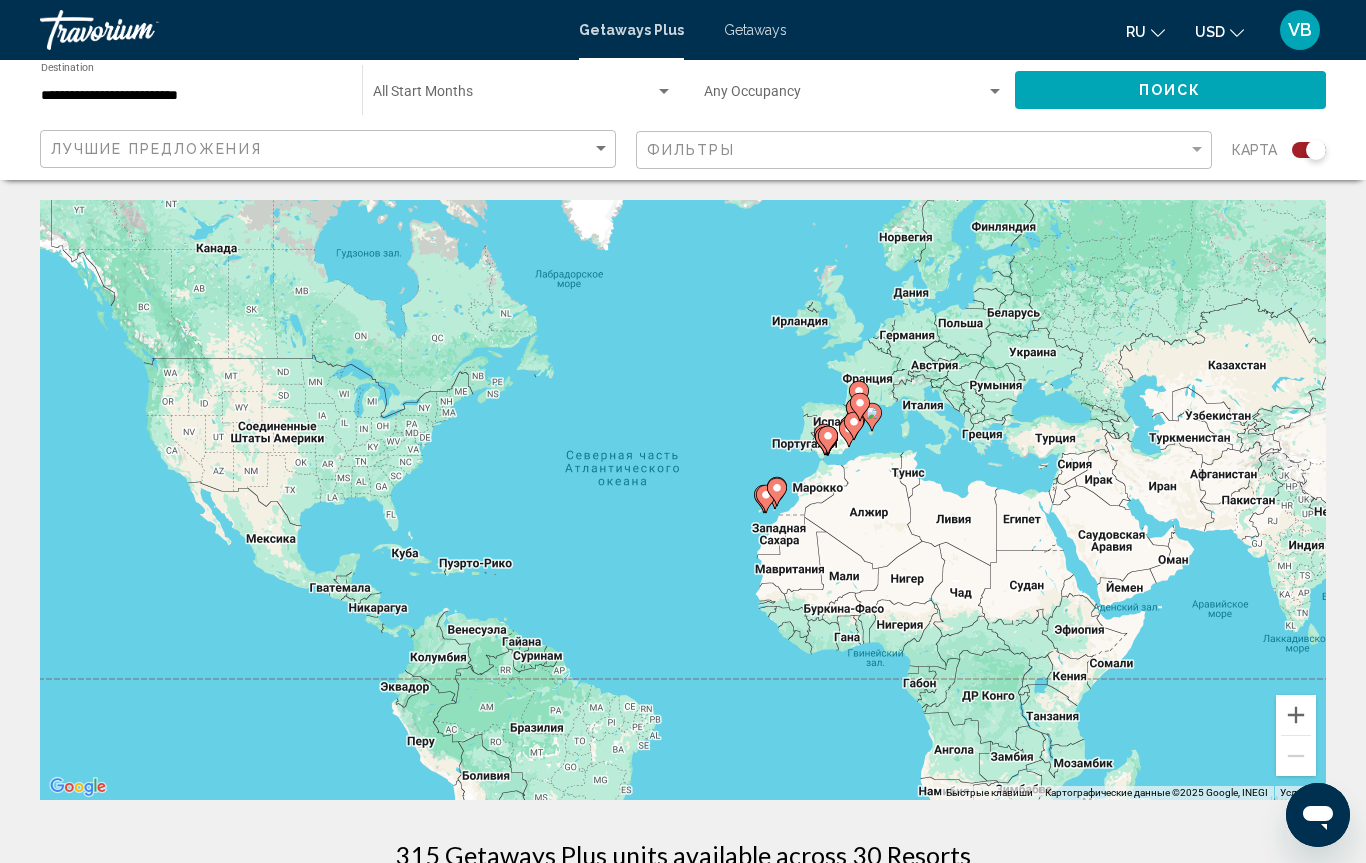 type on "**********" 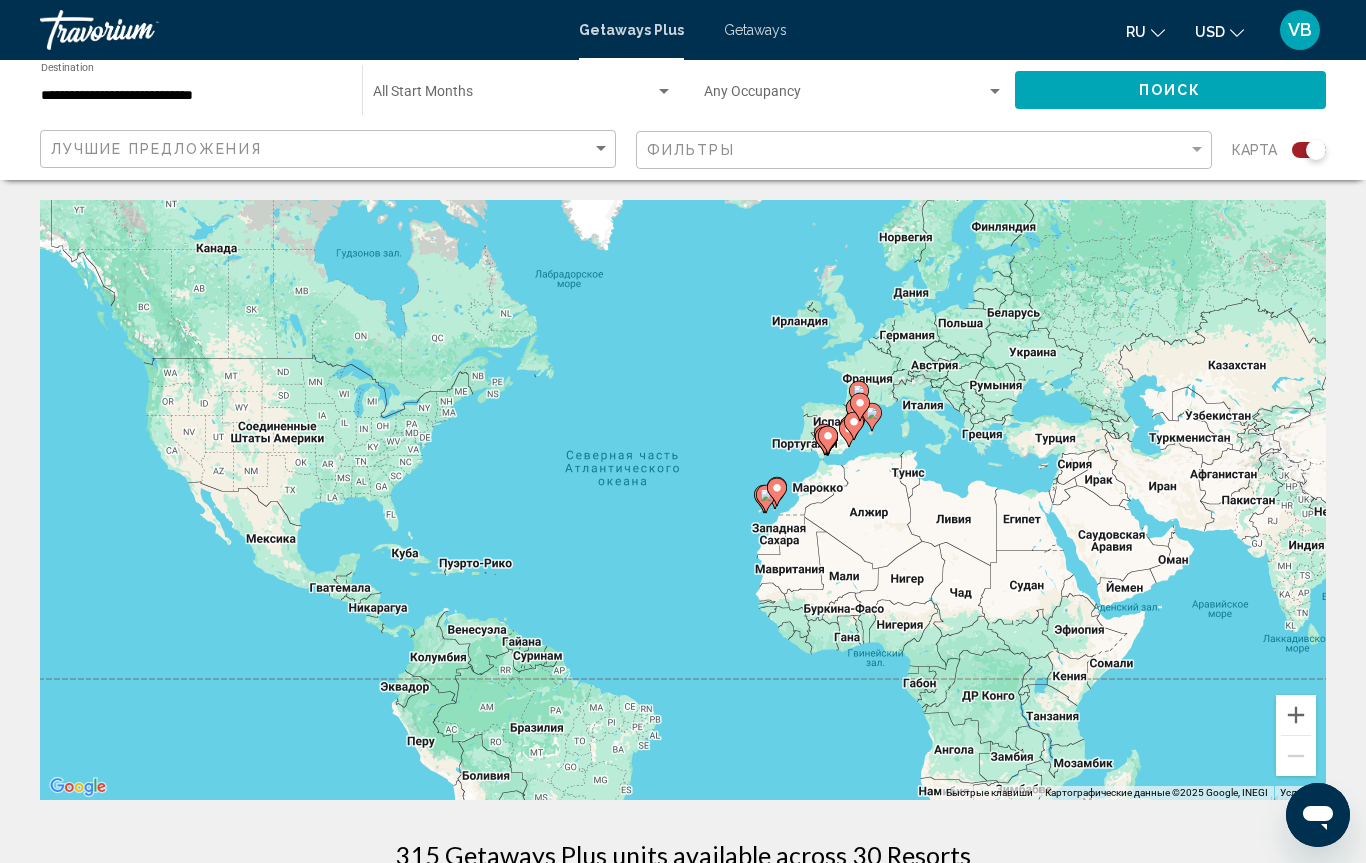 click 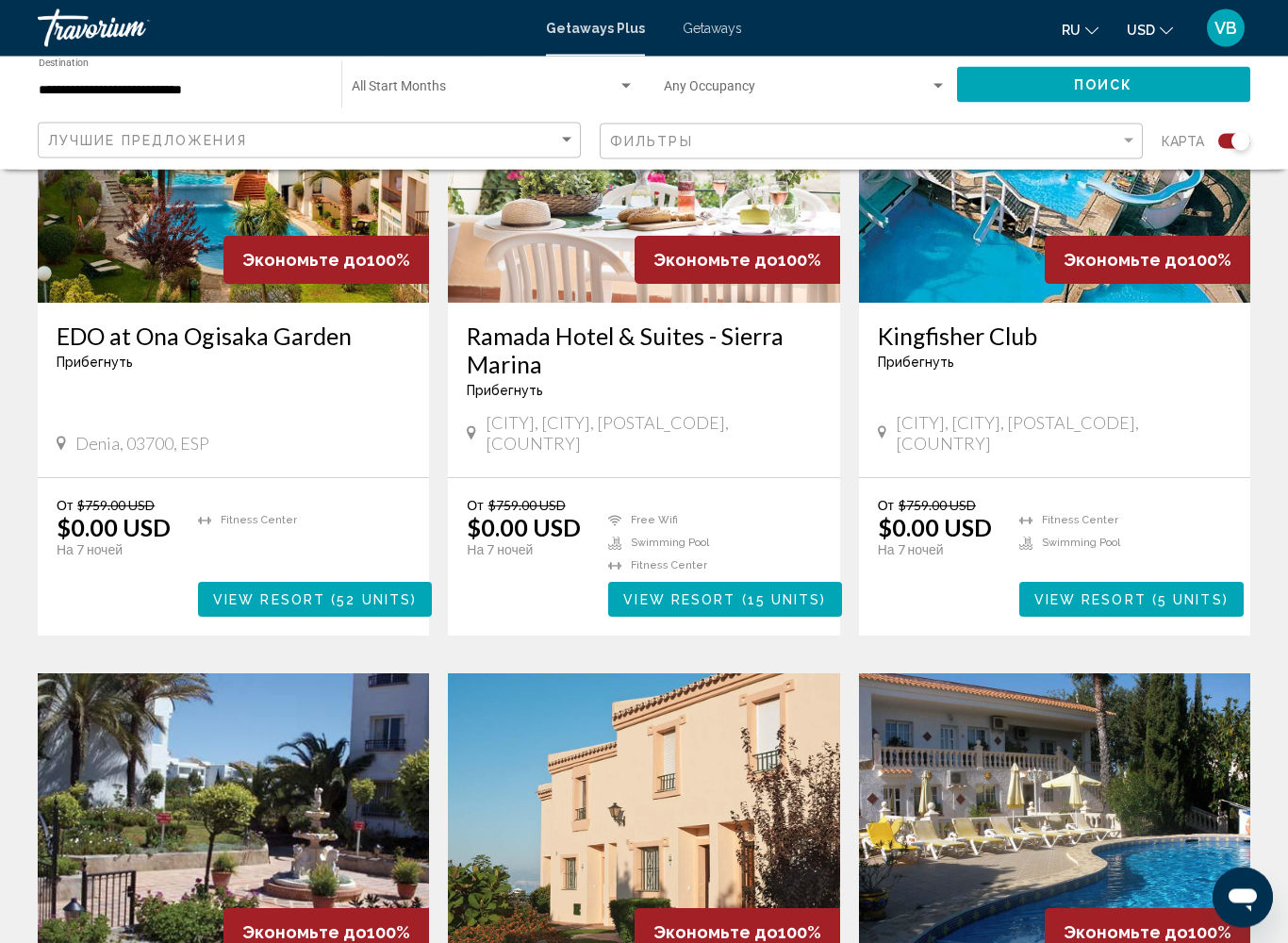 scroll, scrollTop: 838, scrollLeft: 0, axis: vertical 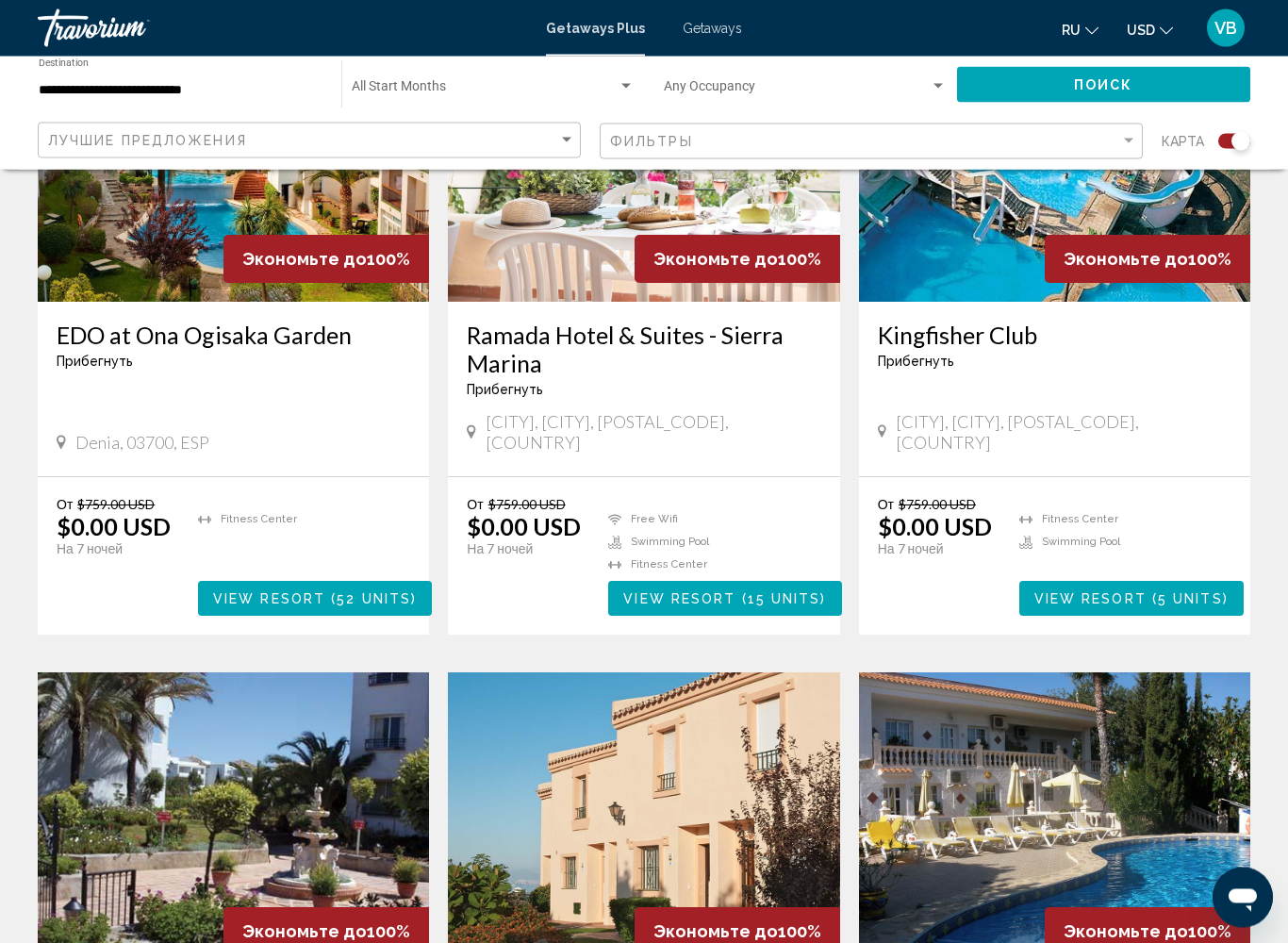 click at bounding box center (643, 824) 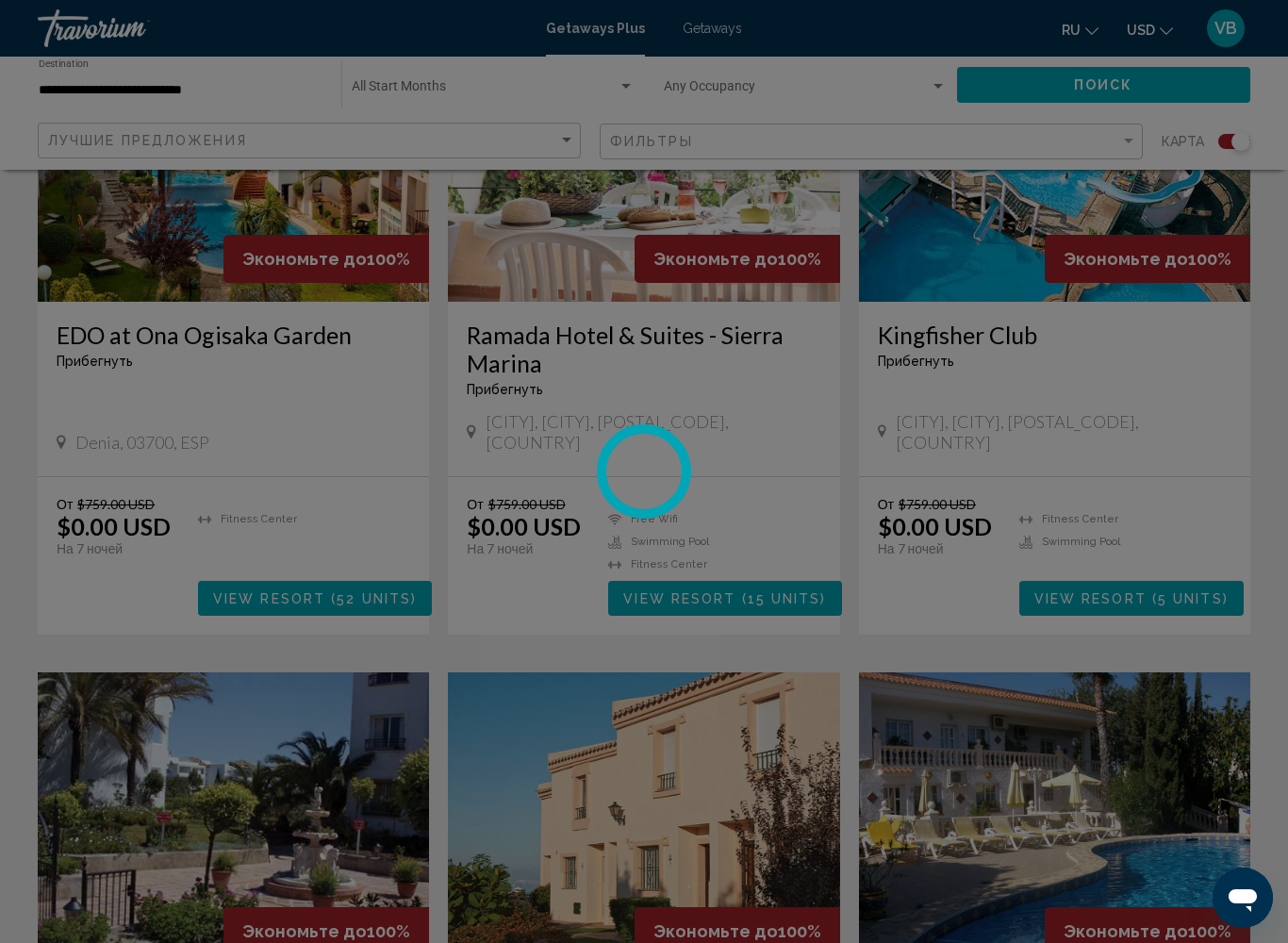 click at bounding box center [644, 472] 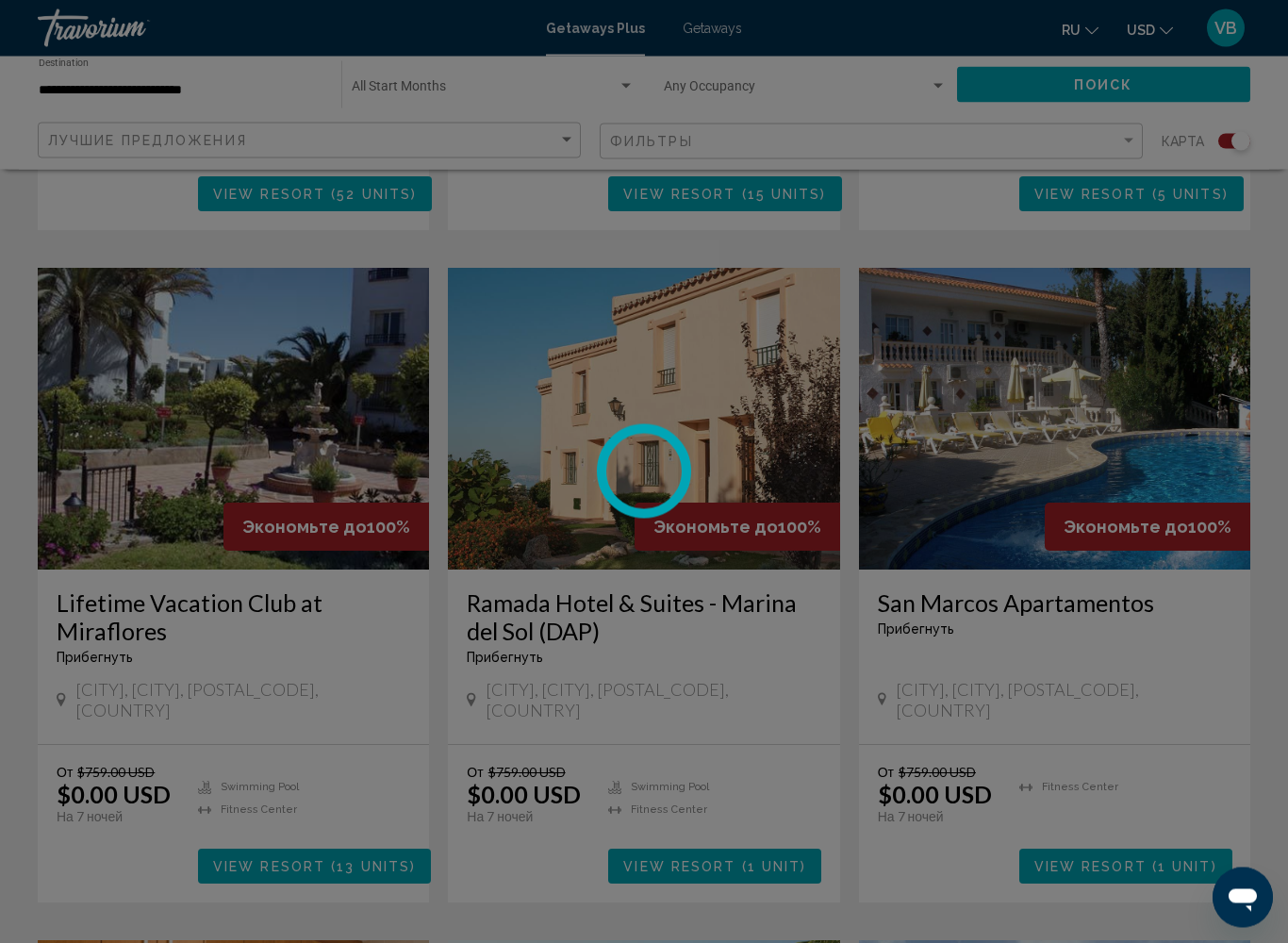 scroll, scrollTop: 1295, scrollLeft: 0, axis: vertical 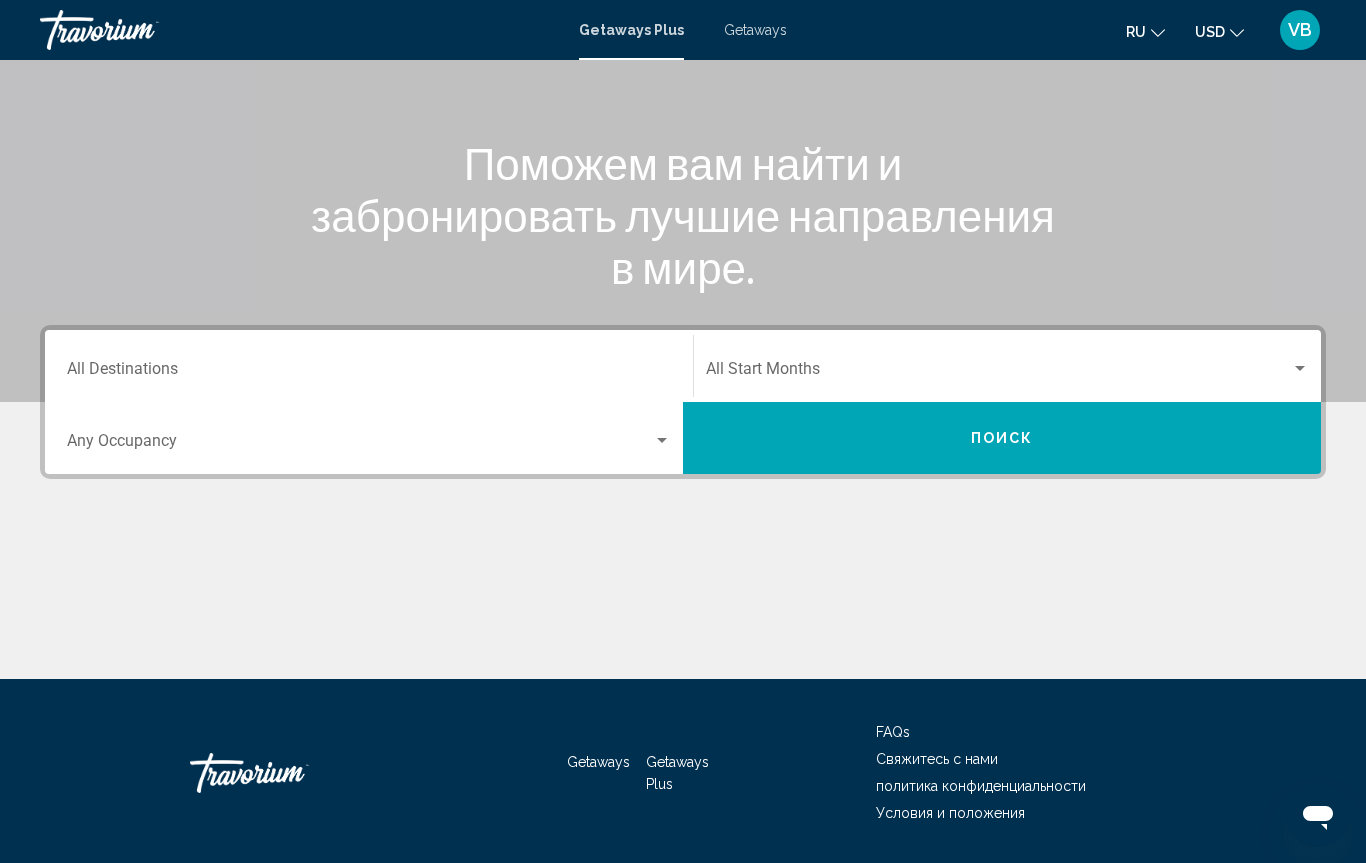 click on "Destination All Destinations" at bounding box center (369, 373) 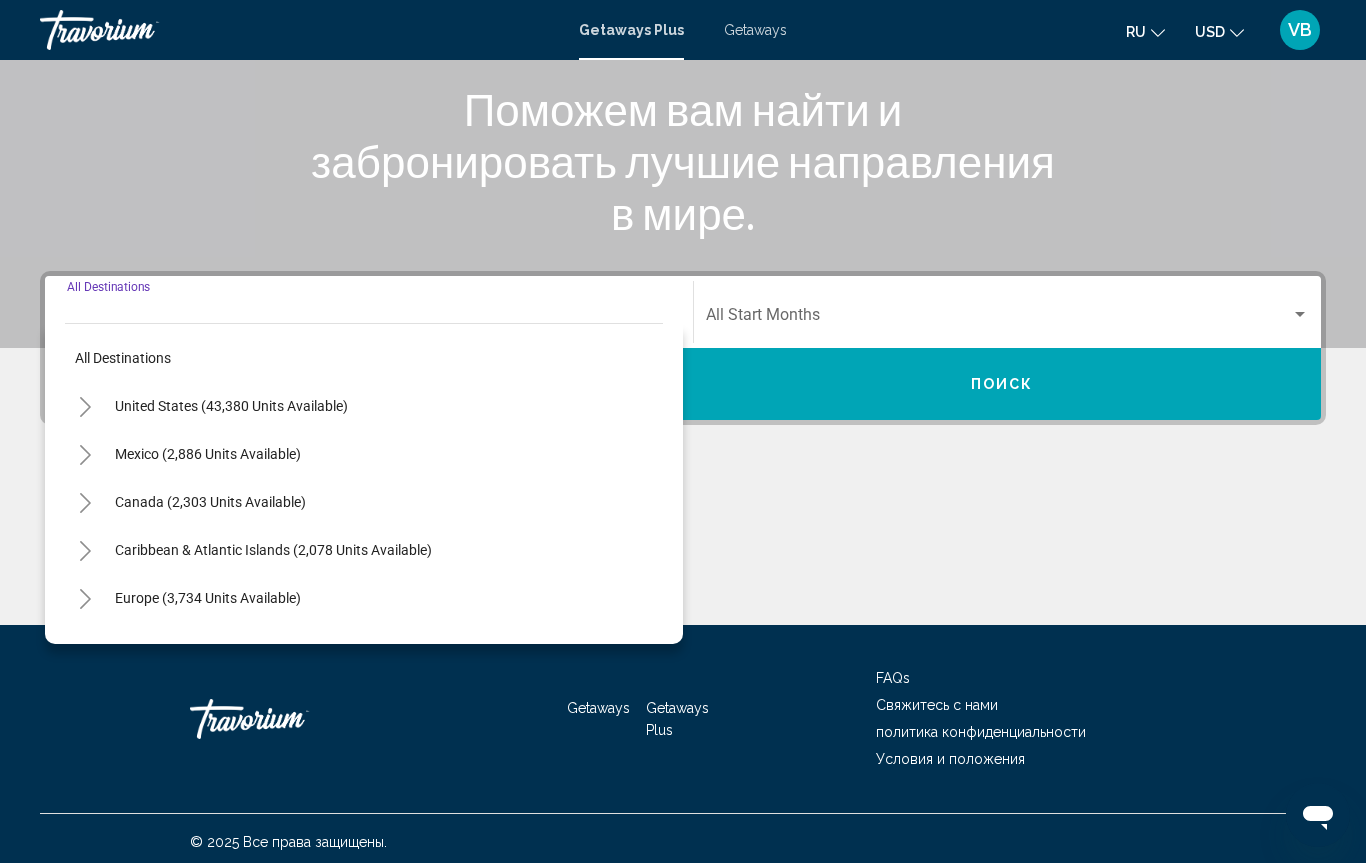 scroll, scrollTop: 259, scrollLeft: 0, axis: vertical 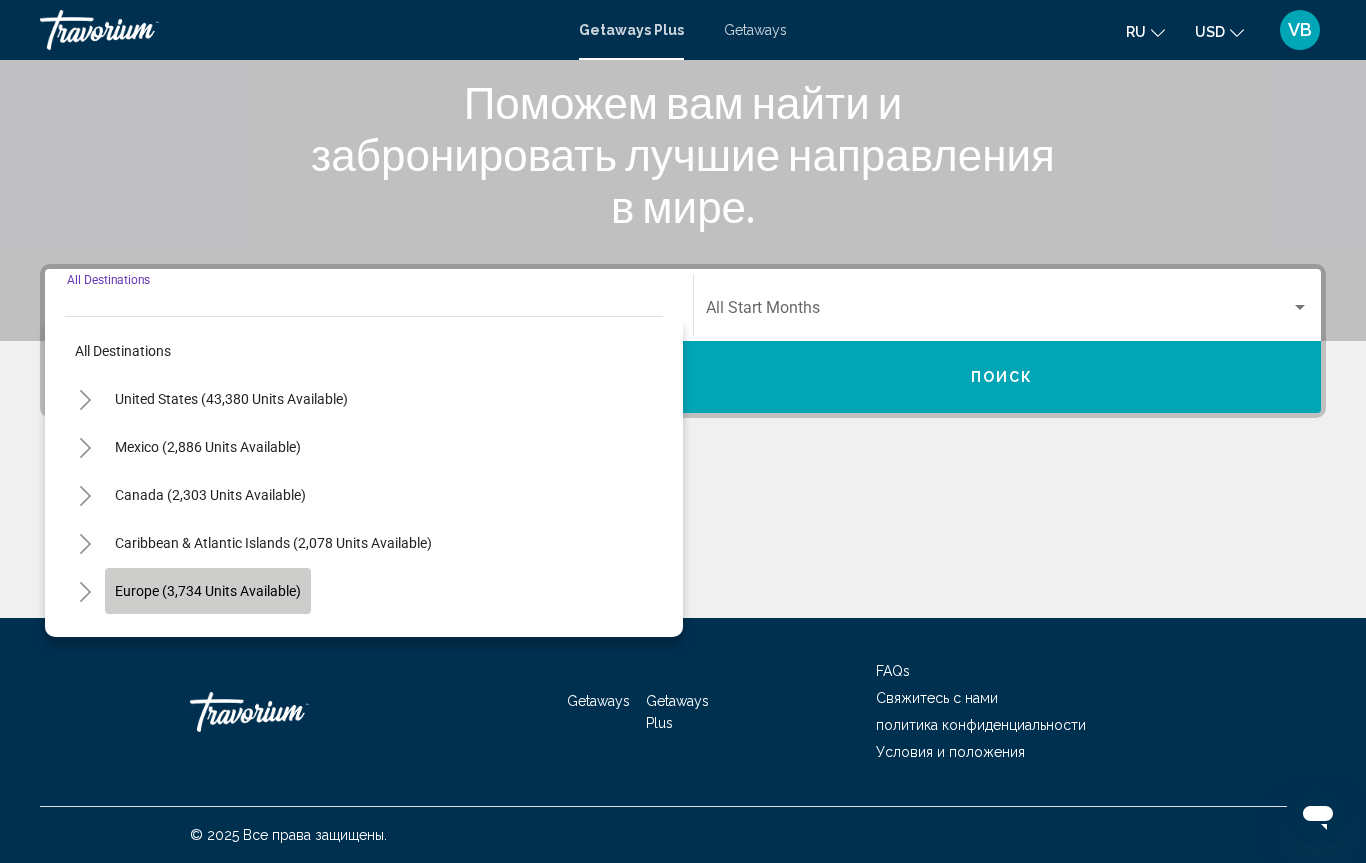 click on "Europe (3,734 units available)" at bounding box center [208, 639] 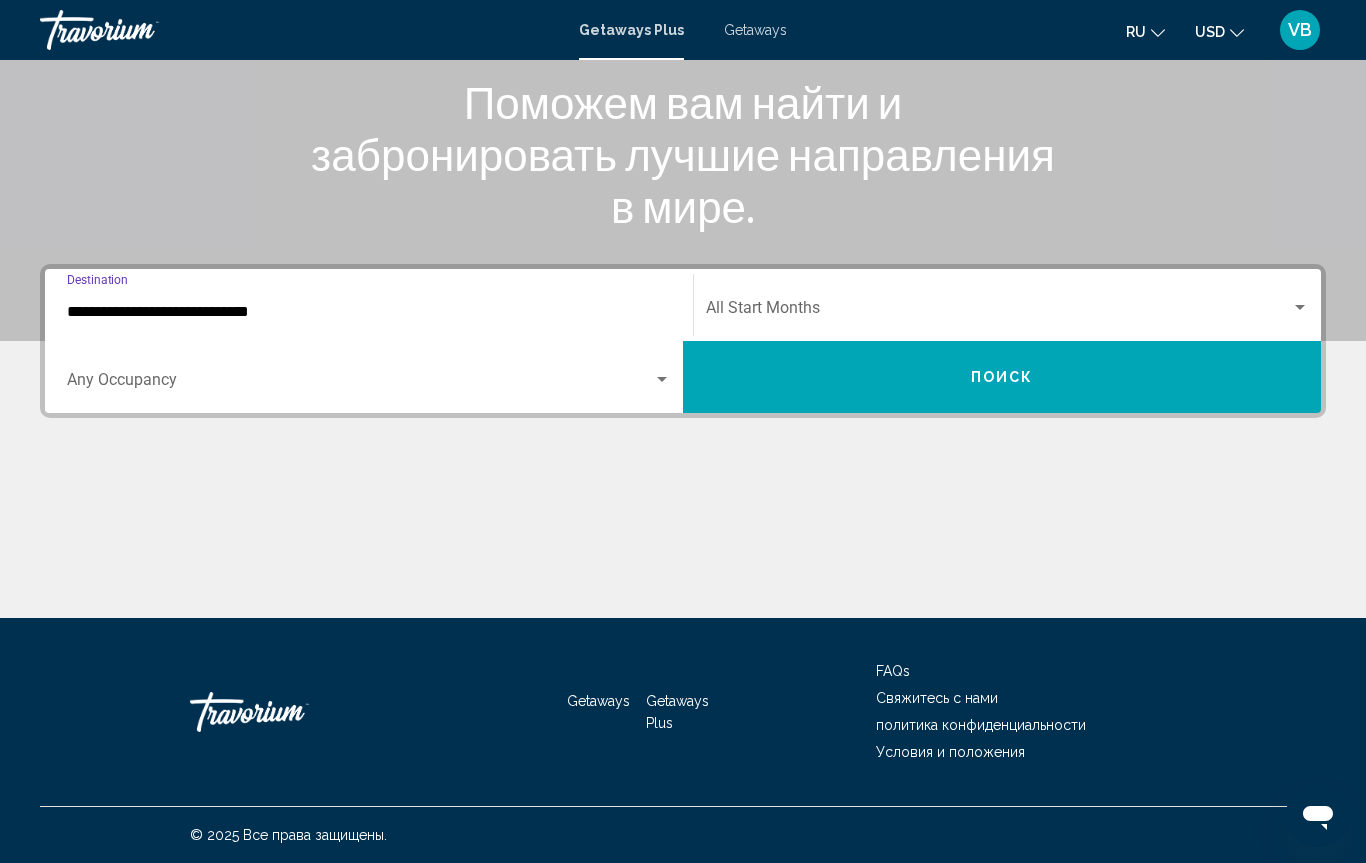 click at bounding box center [360, 384] 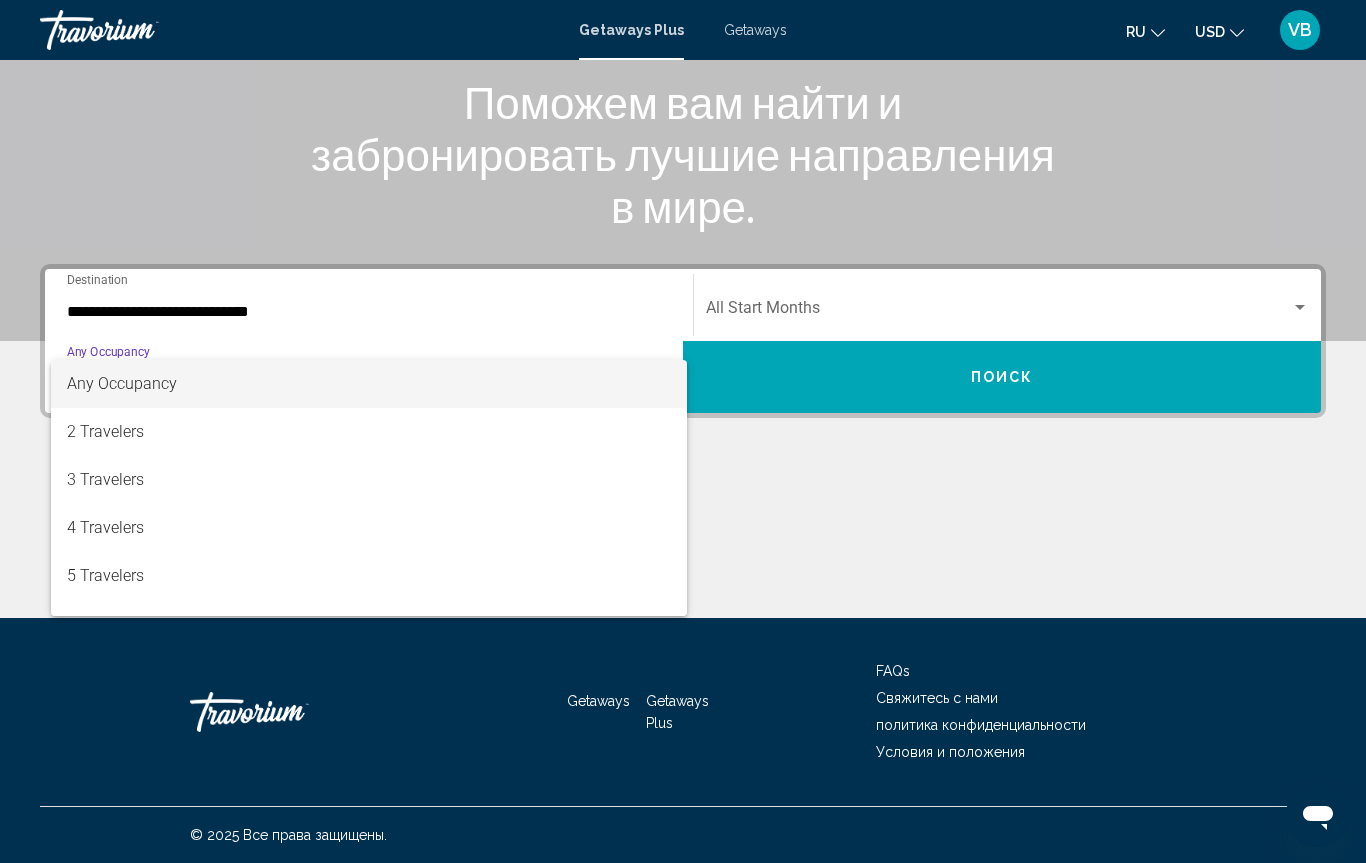 click at bounding box center (683, 431) 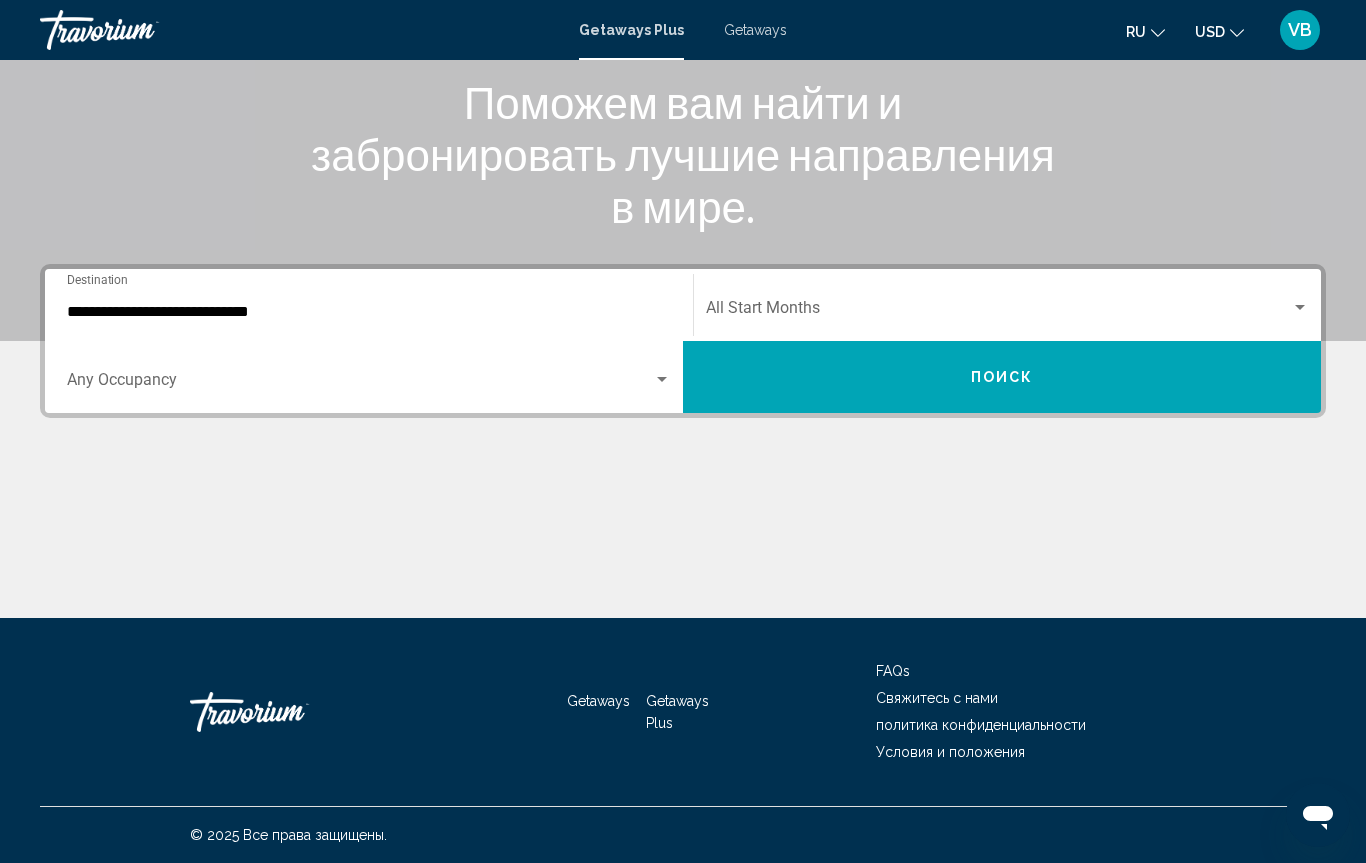 click on "**********" at bounding box center (369, 312) 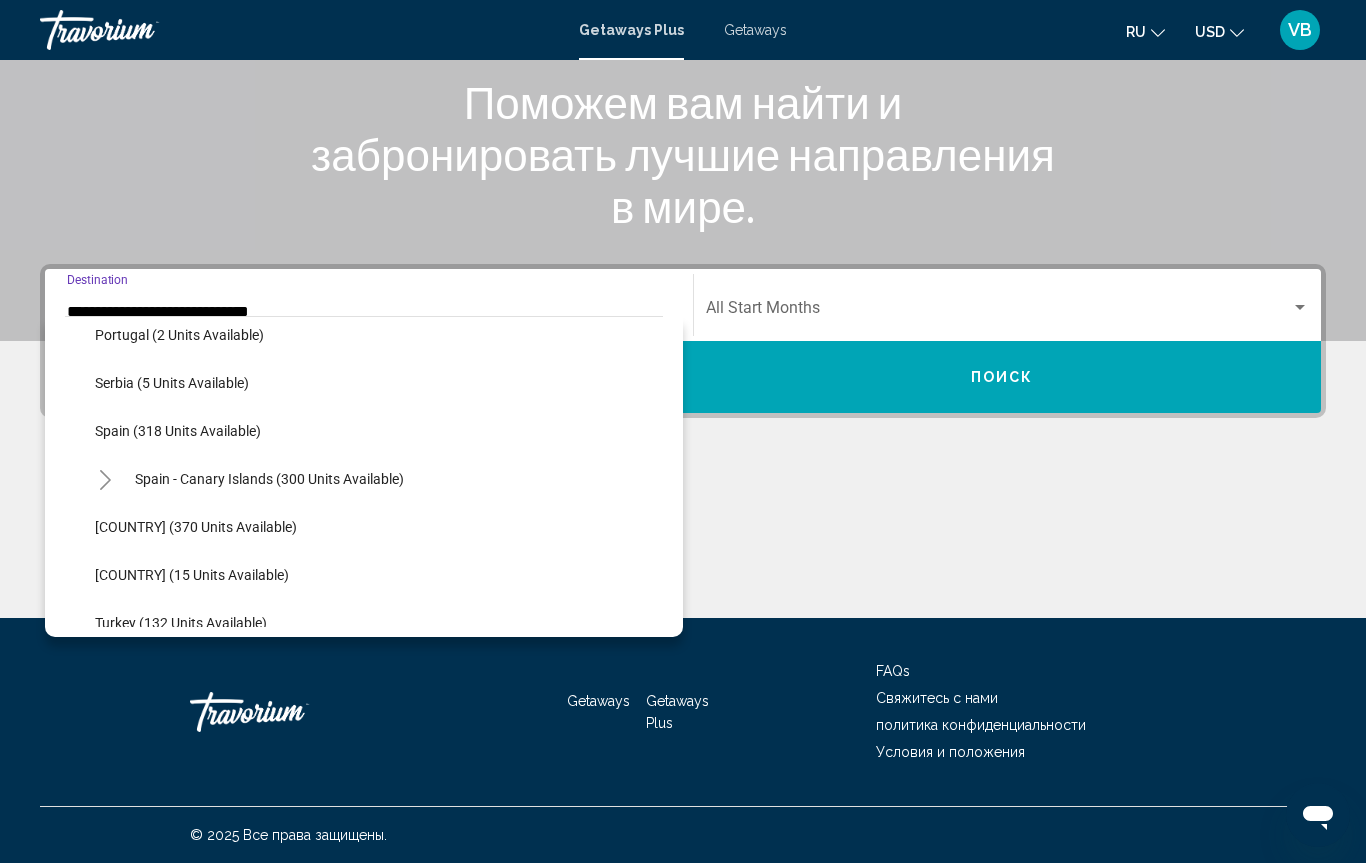 scroll, scrollTop: 689, scrollLeft: 0, axis: vertical 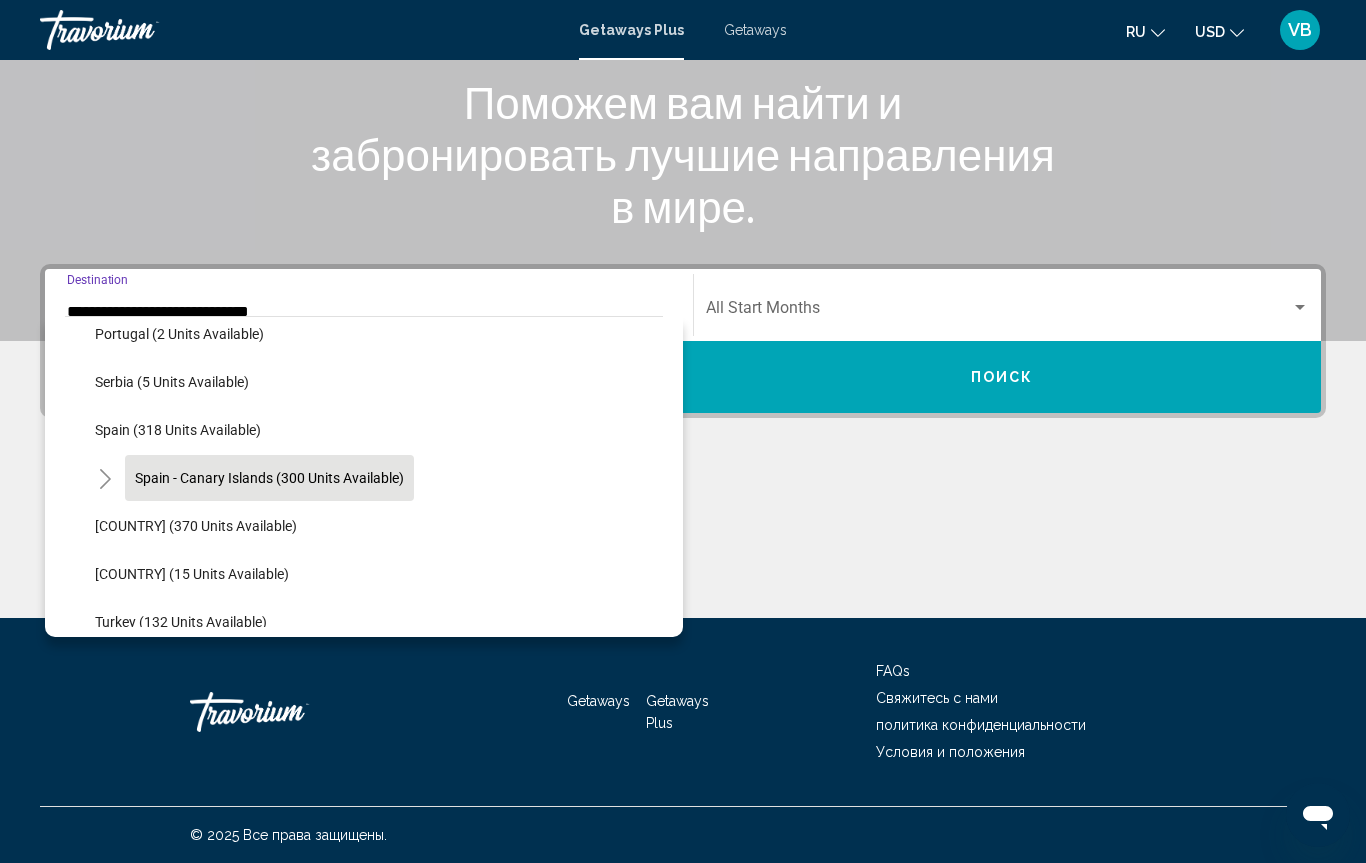 click on "Spain - Canary Islands (300 units available)" 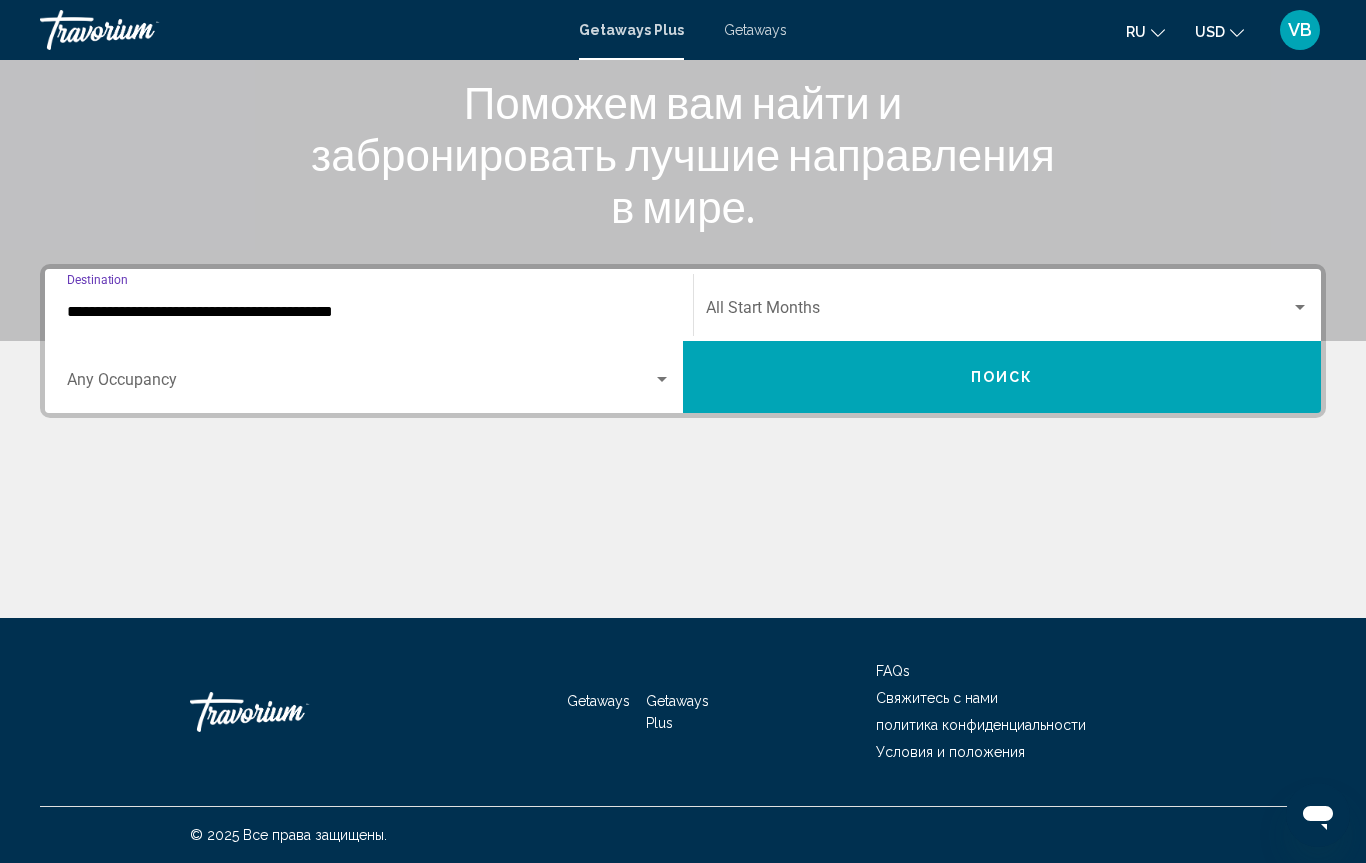click at bounding box center (998, 312) 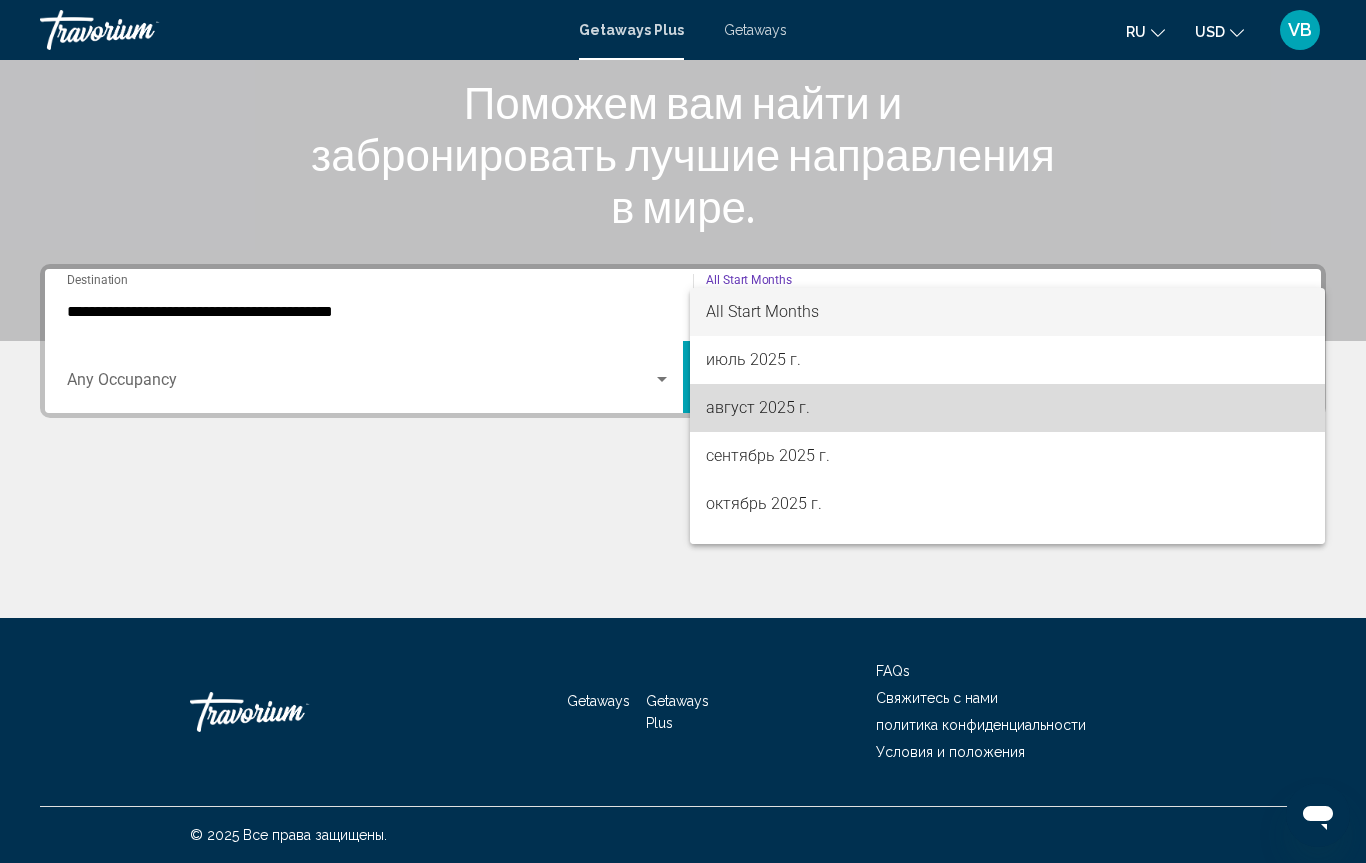 click on "август 2025 г." at bounding box center (1007, 408) 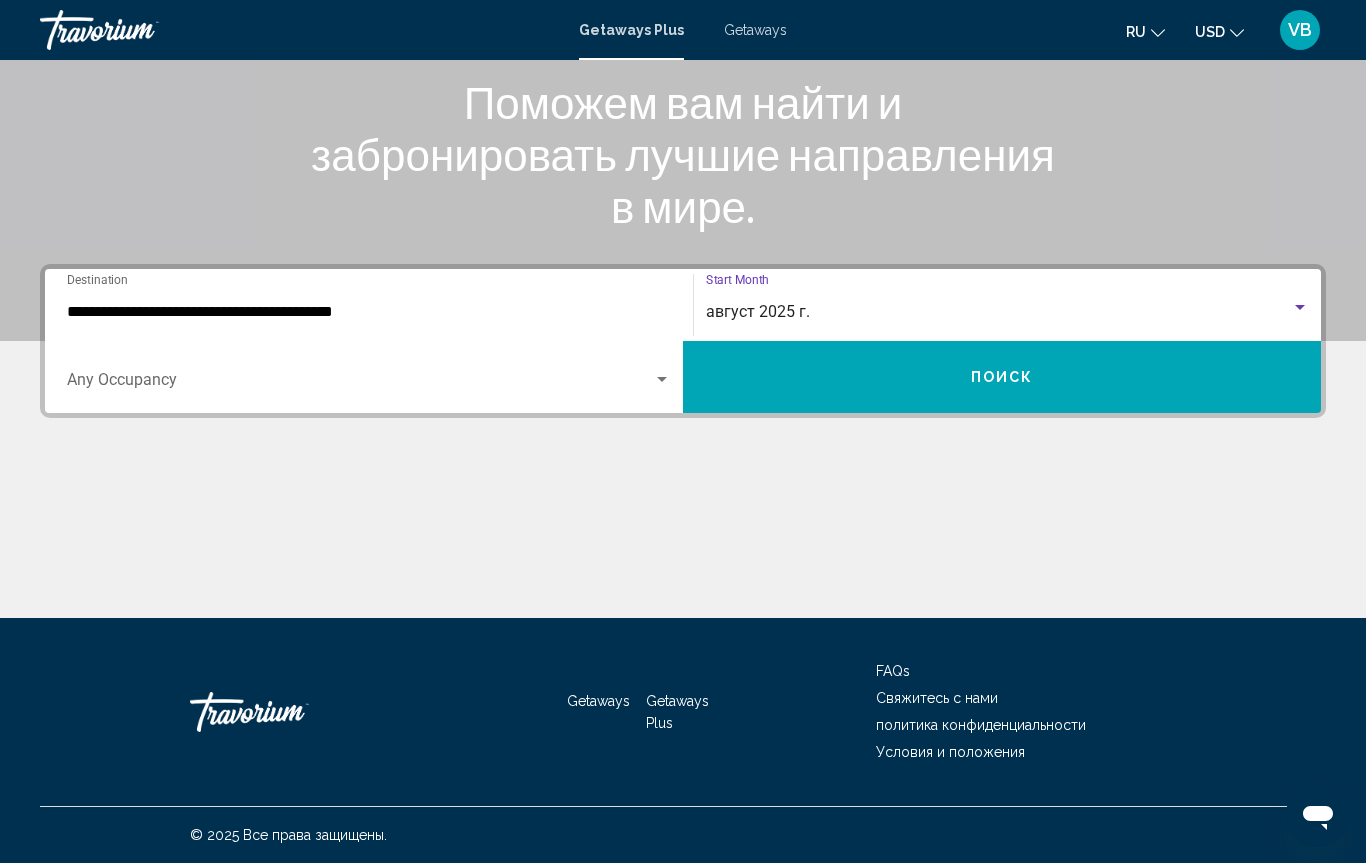 click on "Occupancy Any Occupancy" at bounding box center (369, 377) 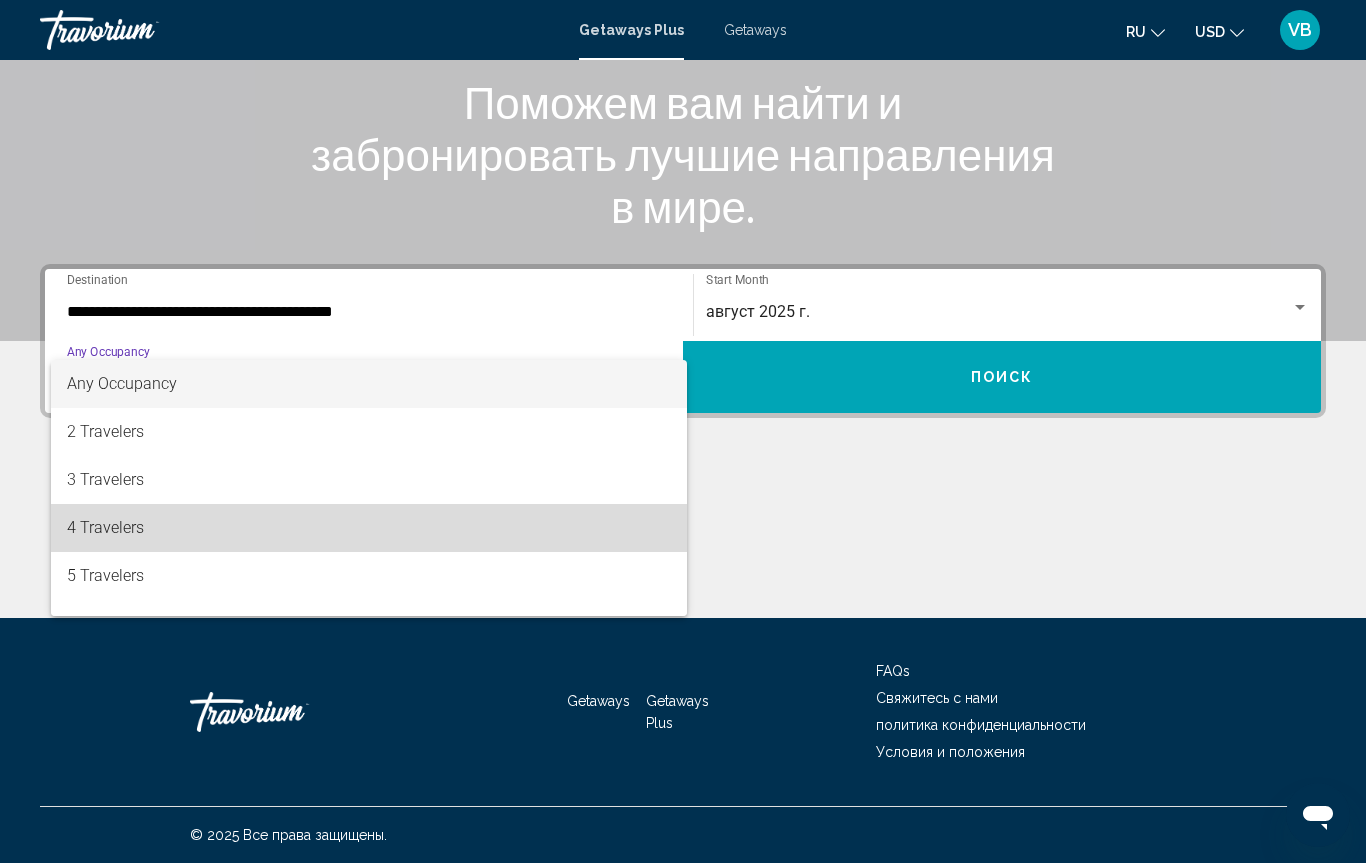 click on "4 Travelers" at bounding box center (369, 528) 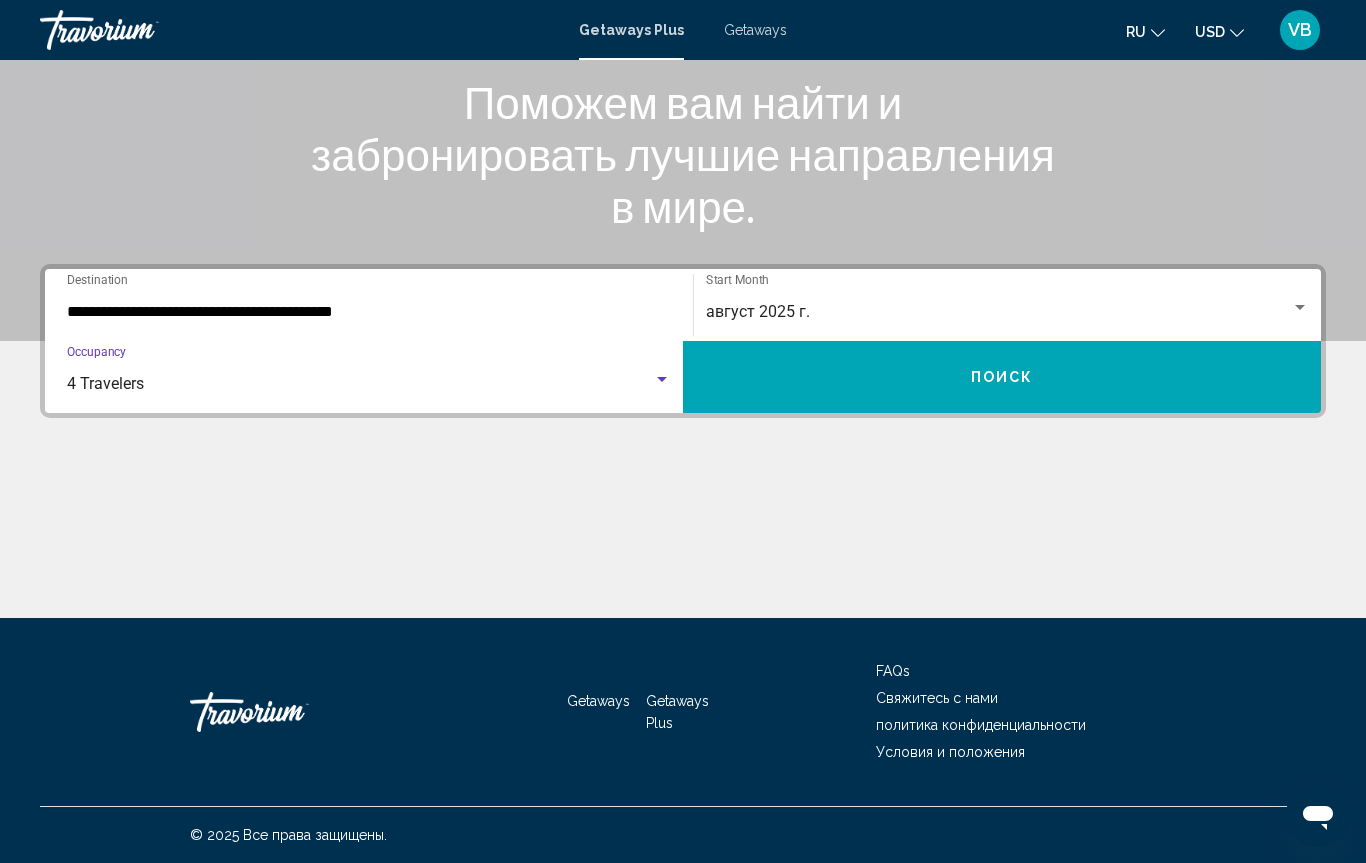 click on "Поиск" at bounding box center (1002, 377) 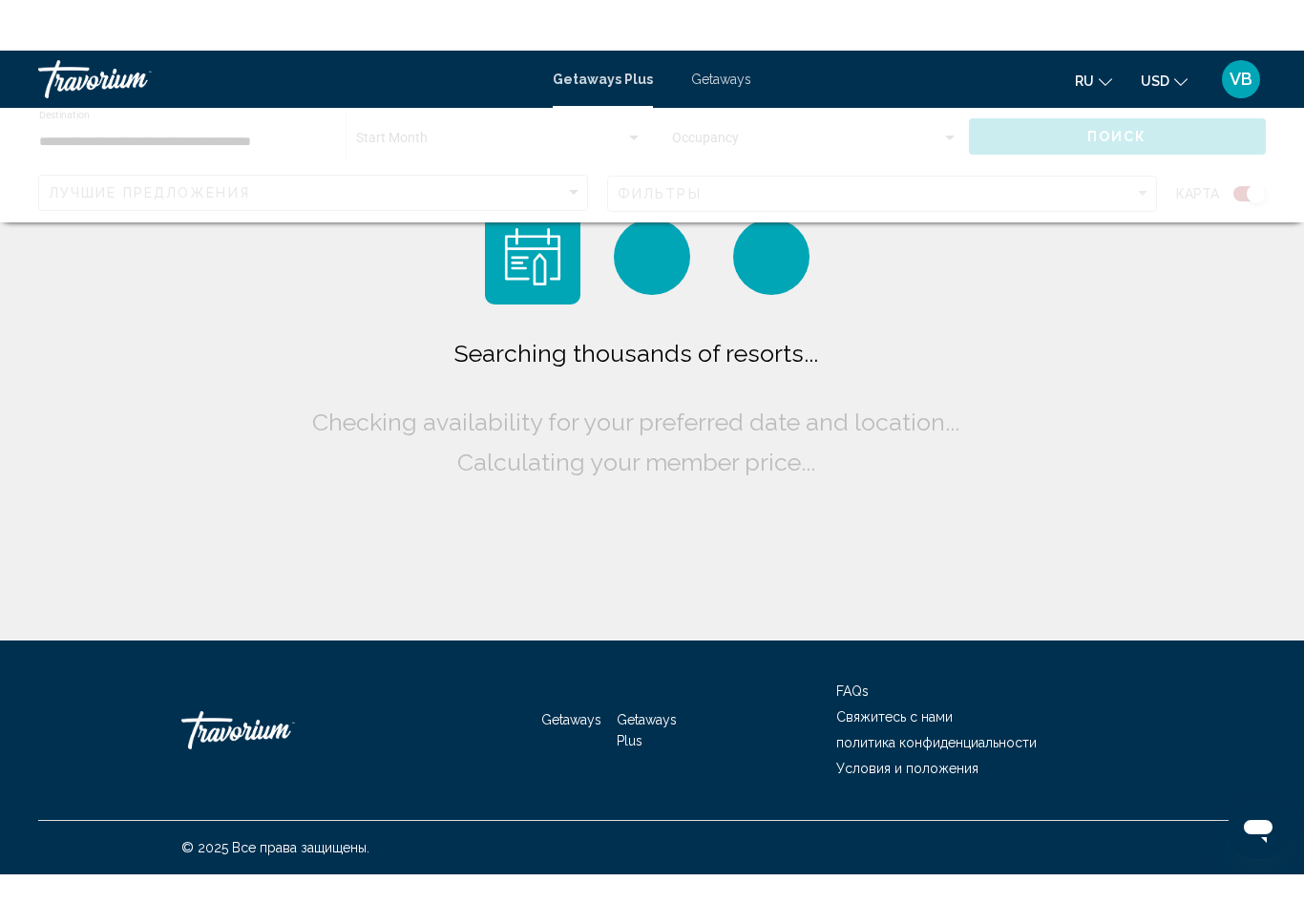 scroll, scrollTop: 0, scrollLeft: 0, axis: both 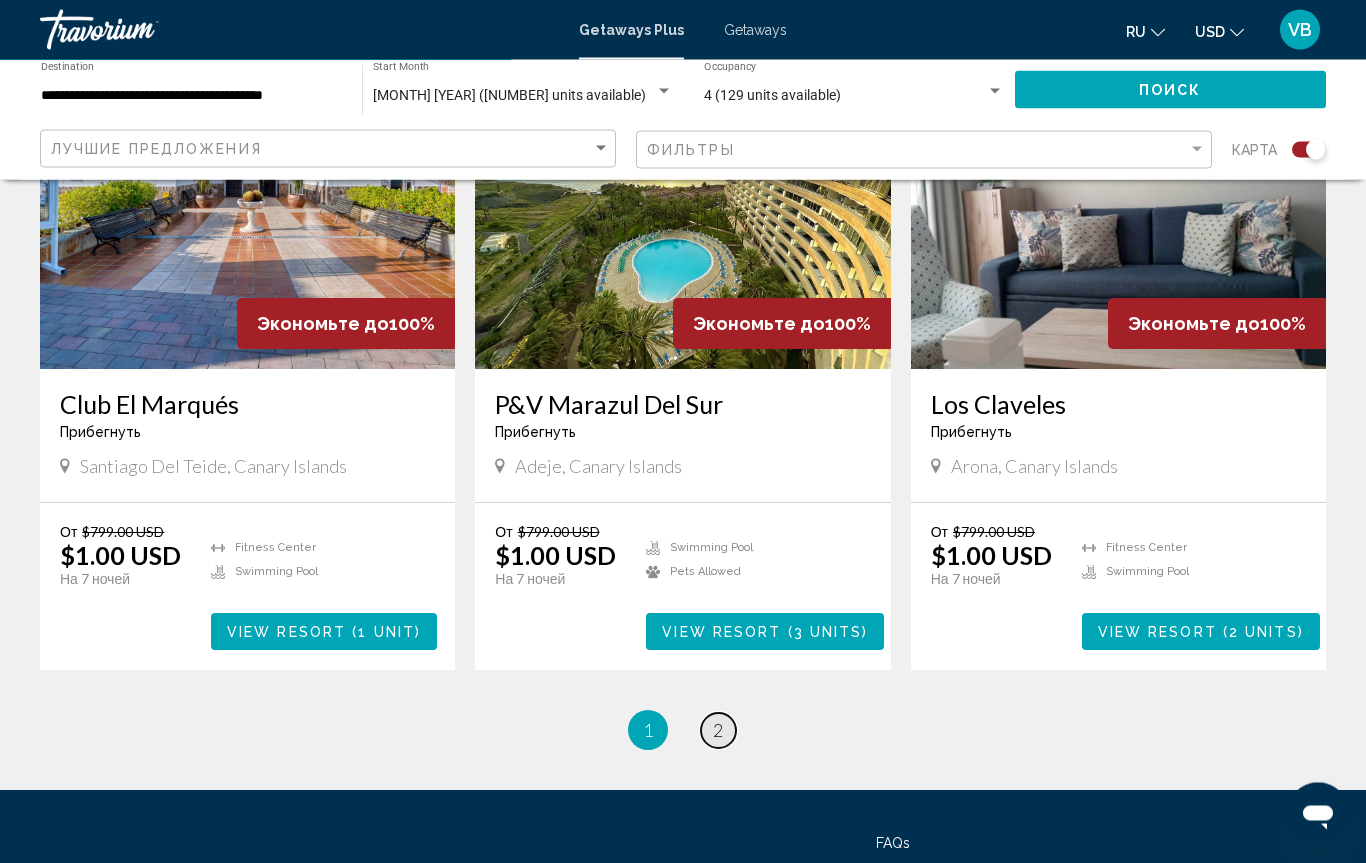 click on "2" at bounding box center [718, 731] 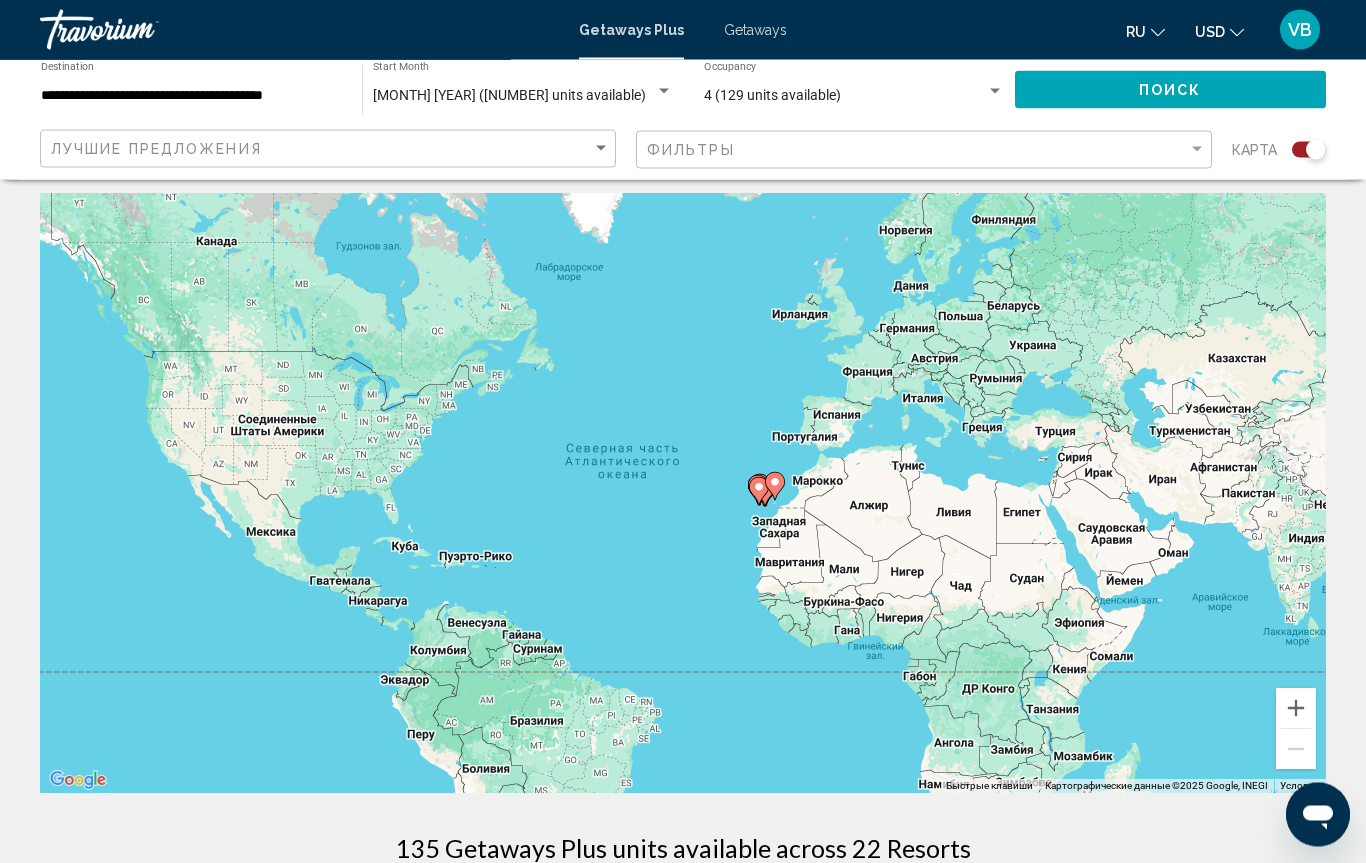 scroll, scrollTop: 0, scrollLeft: 0, axis: both 